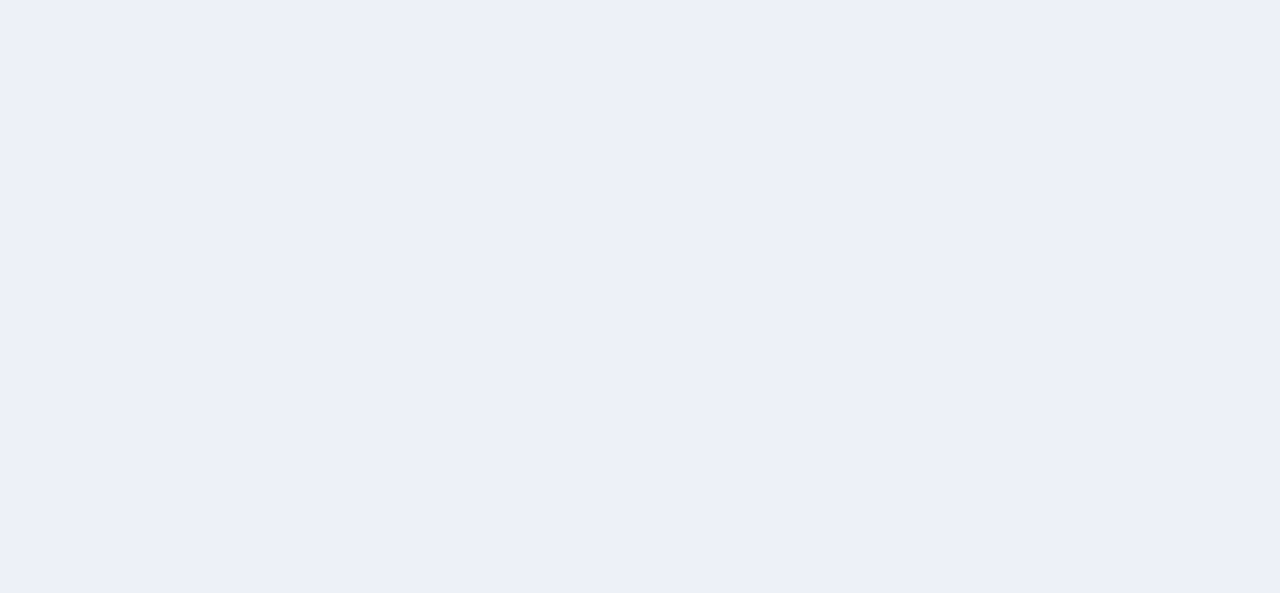 scroll, scrollTop: 0, scrollLeft: 0, axis: both 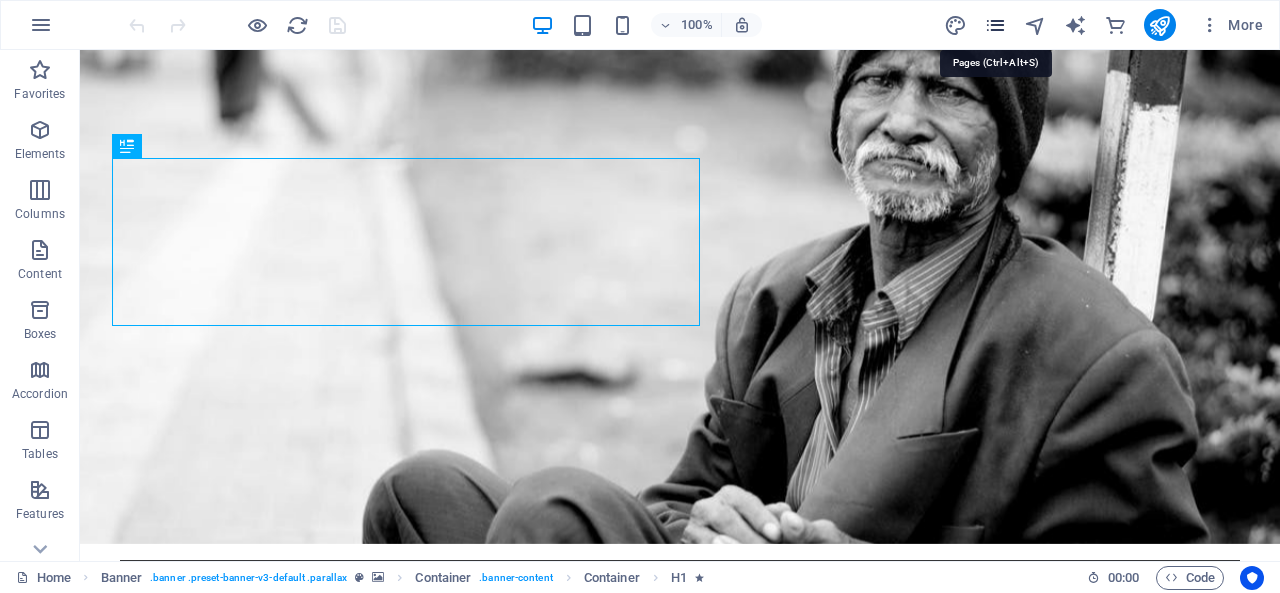 click at bounding box center [995, 25] 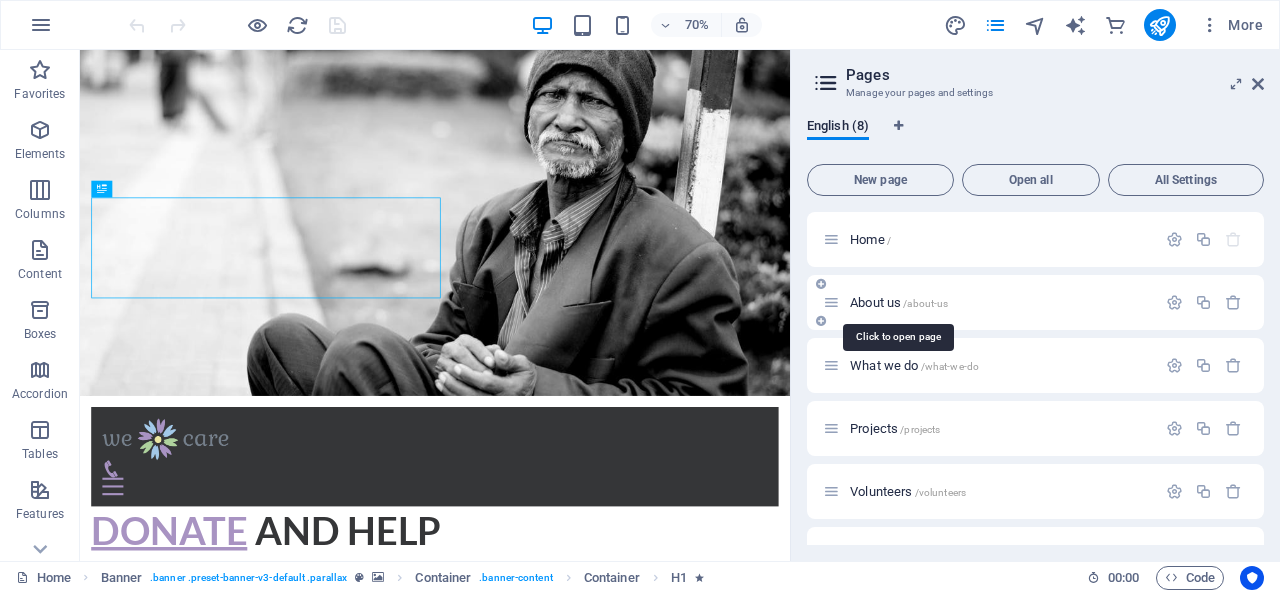 click on "About us /about-us" at bounding box center (899, 302) 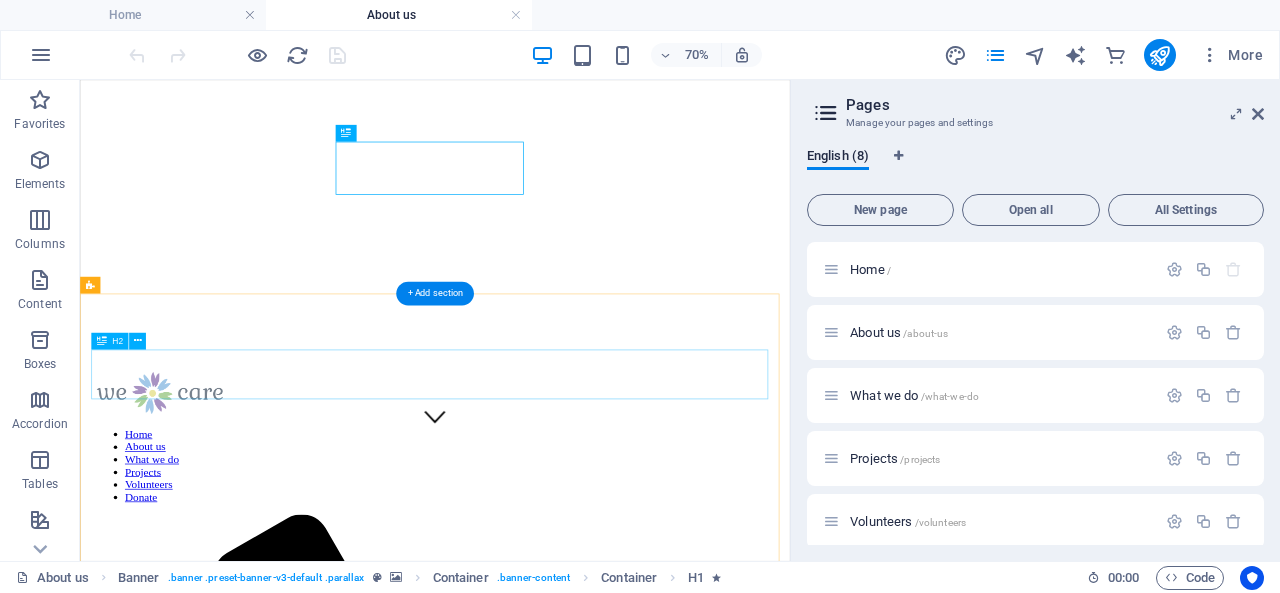 scroll, scrollTop: 200, scrollLeft: 0, axis: vertical 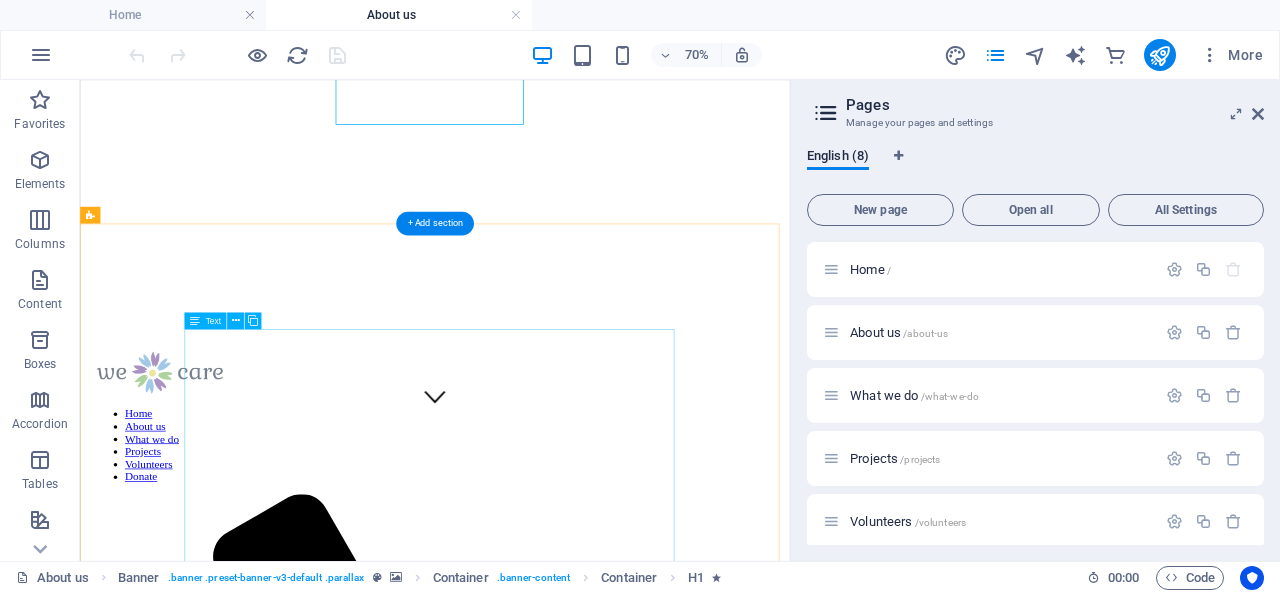 click on "Lorem ipsum dolor sit amet, consetetur sadipscing elitr, sed diam nonumy eirmod tempor invidunt ut labore et dolore magna aliquyam erat, sed diam voluptua. At vero eos et accusam et justo duo dolores et ea rebum. Stet clita kasd gubergren, no sea takimata sanctus est Lorem ipsum dolor sit amet. Lorem ipsum dolor sit amet, consetetur sadipscing elitr, sed diam nonumy eirmod tempor invidunt ut labore et dolore magna aliquyam erat, sed diam voluptua. At vero eos et accusam et justo duo dolores et ea rebum. Stet clita kasd gubergren, no sea takimata sanctus est Lorem ipsum dolor sit amet. Lorem ipsum dolor sit amet, consetetur sadipscing elitr, sed diam nonumy eirmod tempor invidunt ut labore et dolore magna aliquyam erat, sed diam voluptua. At vero eos et accusam et justo duo dolores et ea rebum. Stet clita kasd gubergren, no sea takimata sanctus est Lorem ipsum dolor sit amet." at bounding box center [587, 2274] 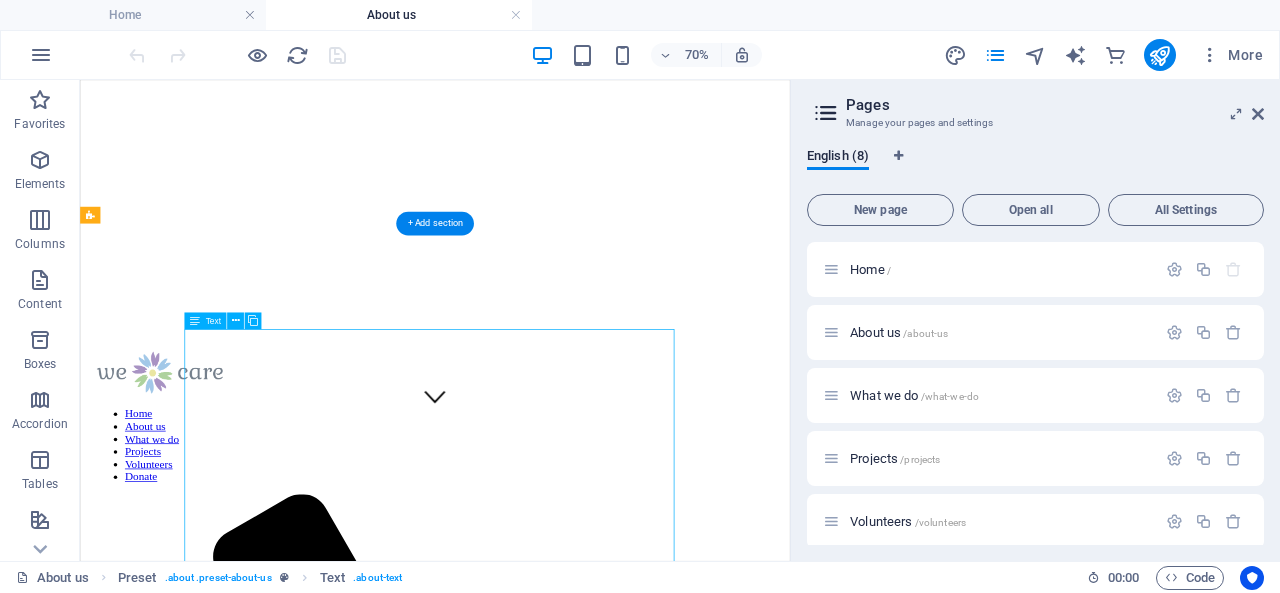 click on "Lorem ipsum dolor sit amet, consetetur sadipscing elitr, sed diam nonumy eirmod tempor invidunt ut labore et dolore magna aliquyam erat, sed diam voluptua. At vero eos et accusam et justo duo dolores et ea rebum. Stet clita kasd gubergren, no sea takimata sanctus est Lorem ipsum dolor sit amet. Lorem ipsum dolor sit amet, consetetur sadipscing elitr, sed diam nonumy eirmod tempor invidunt ut labore et dolore magna aliquyam erat, sed diam voluptua. At vero eos et accusam et justo duo dolores et ea rebum. Stet clita kasd gubergren, no sea takimata sanctus est Lorem ipsum dolor sit amet. Lorem ipsum dolor sit amet, consetetur sadipscing elitr, sed diam nonumy eirmod tempor invidunt ut labore et dolore magna aliquyam erat, sed diam voluptua. At vero eos et accusam et justo duo dolores et ea rebum. Stet clita kasd gubergren, no sea takimata sanctus est Lorem ipsum dolor sit amet." at bounding box center (587, 2274) 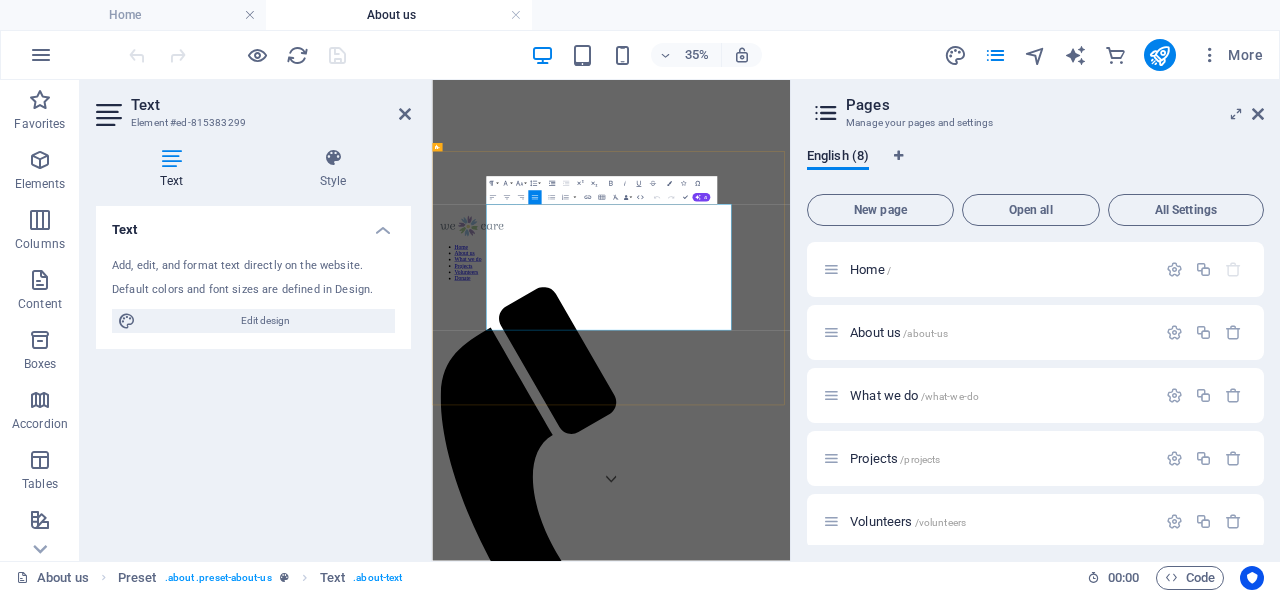 click on "Lorem ipsum dolor sit amet, consetetur sadipscing elitr, sed diam nonumy eirmod tempor invidunt ut labore et dolore magna aliquyam erat, sed diam voluptua. At vero eos et accusam et justo duo dolores et ea rebum. Stet clita kasd gubergren, no sea takimata sanctus est Lorem ipsum dolor sit amet. Lorem ipsum dolor sit amet, consetetur sadipscing elitr, sed diam nonumy eirmod tempor invidunt ut labore et dolore magna aliquyam erat, sed diam voluptua. At vero eos et accusam et justo duo dolores et ea rebum. Stet clita kasd gubergren, no sea takimata sanctus est Lorem ipsum dolor sit amet. Lorem ipsum dolor sit amet, consetetur sadipscing elitr, sed diam nonumy eirmod tempor invidunt ut labore et dolore magna aliquyam erat, sed diam voluptua. At vero eos et accusam et justo duo dolores et ea rebum. Stet clita kasd gubergren, no sea takimata sanctus est Lorem ipsum dolor sit amet." at bounding box center [943, 2234] 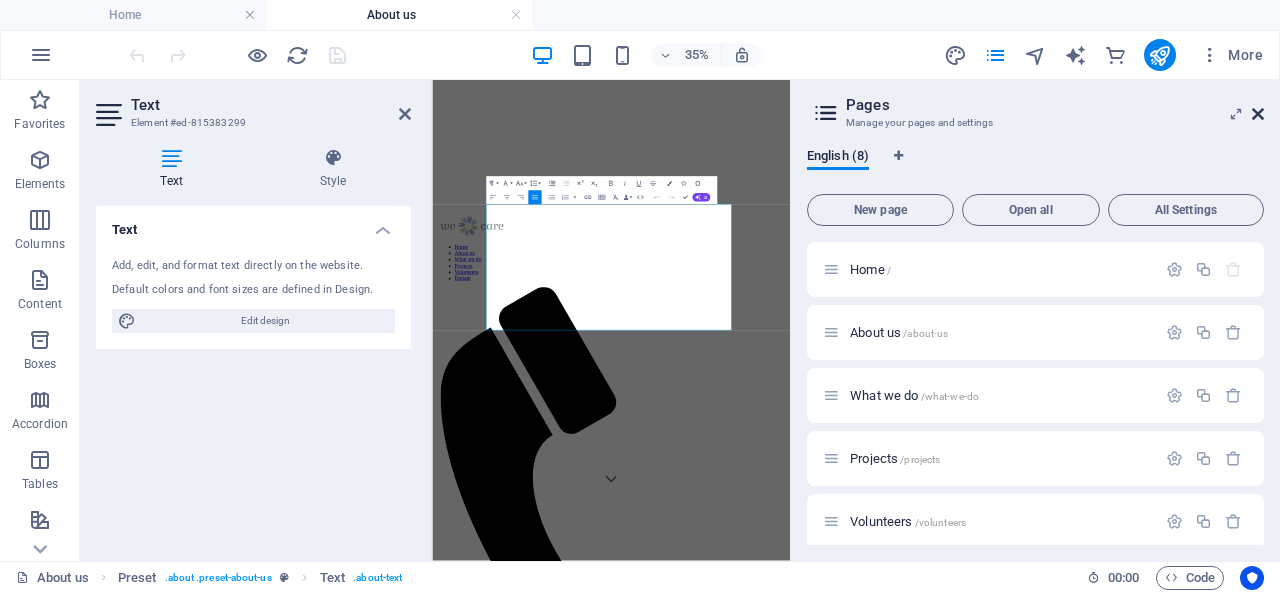click at bounding box center [1258, 114] 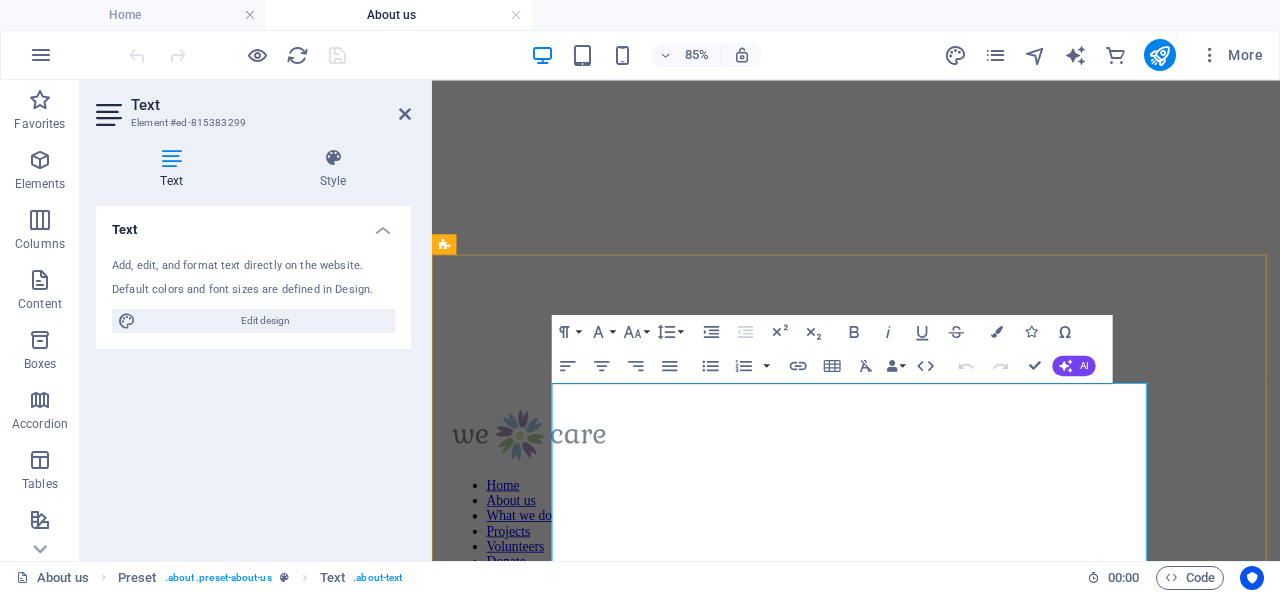 click on "Lorem ipsum dolor sit amet, consetetur sadipscing elitr, sed diam nonumy eirmod tempor invidunt ut labore et dolore magna aliquyam erat, sed diam voluptua. At vero eos et accusam et justo duo dolores et ea rebum. Stet clita kasd gubergren, no sea takimata sanctus est Lorem ipsum dolor sit amet. Lorem ipsum dolor sit amet, consetetur sadipscing elitr, sed diam nonumy eirmod tempor invidunt ut labore et dolore magna aliquyam erat, sed diam voluptua. At vero eos et accusam et justo duo dolores et ea rebum. Stet clita kasd gubergren, no sea takimata sanctus est Lorem ipsum dolor sit amet. Lorem ipsum dolor sit amet, consetetur sadipscing elitr, sed diam nonumy eirmod tempor invidunt ut labore et dolore magna aliquyam erat, sed diam voluptua. At vero eos et accusam et justo duo dolores et ea rebum. Stet clita kasd gubergren, no sea takimata sanctus est Lorem ipsum dolor sit amet." at bounding box center [931, 2201] 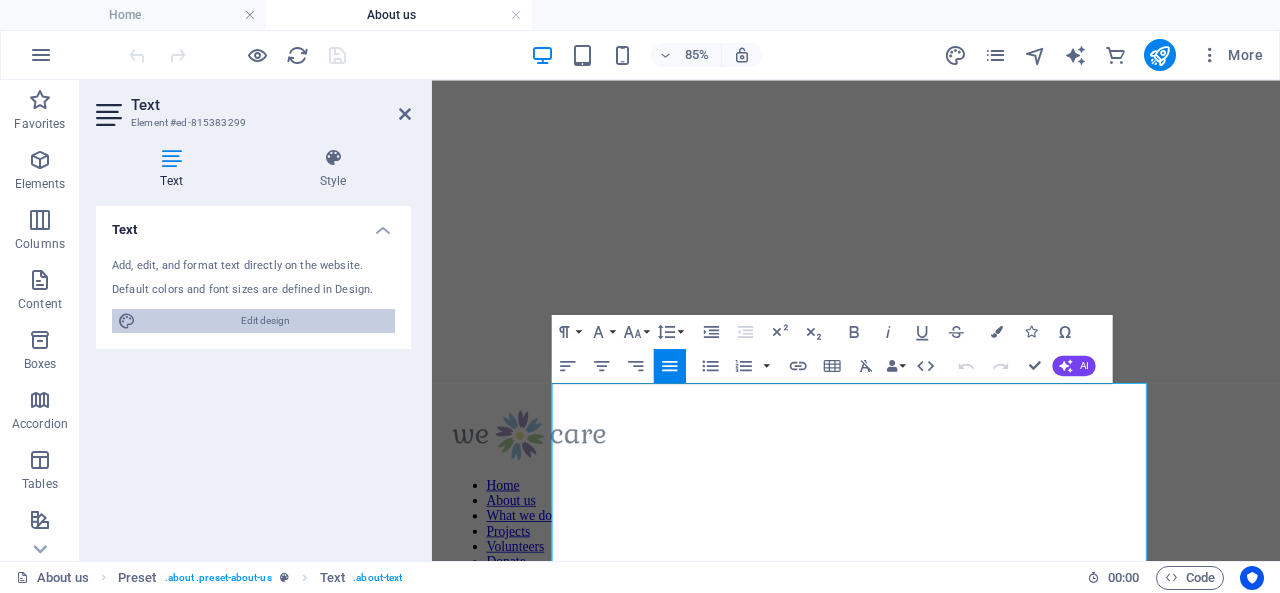 click on "Edit design" at bounding box center (265, 321) 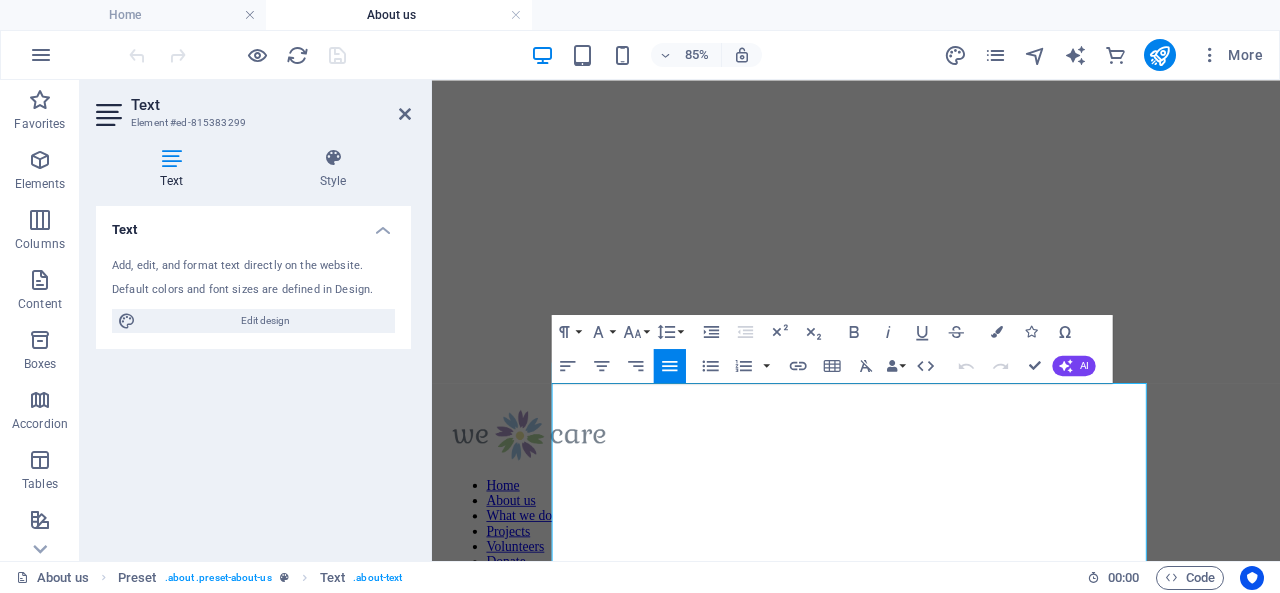 select on "rem" 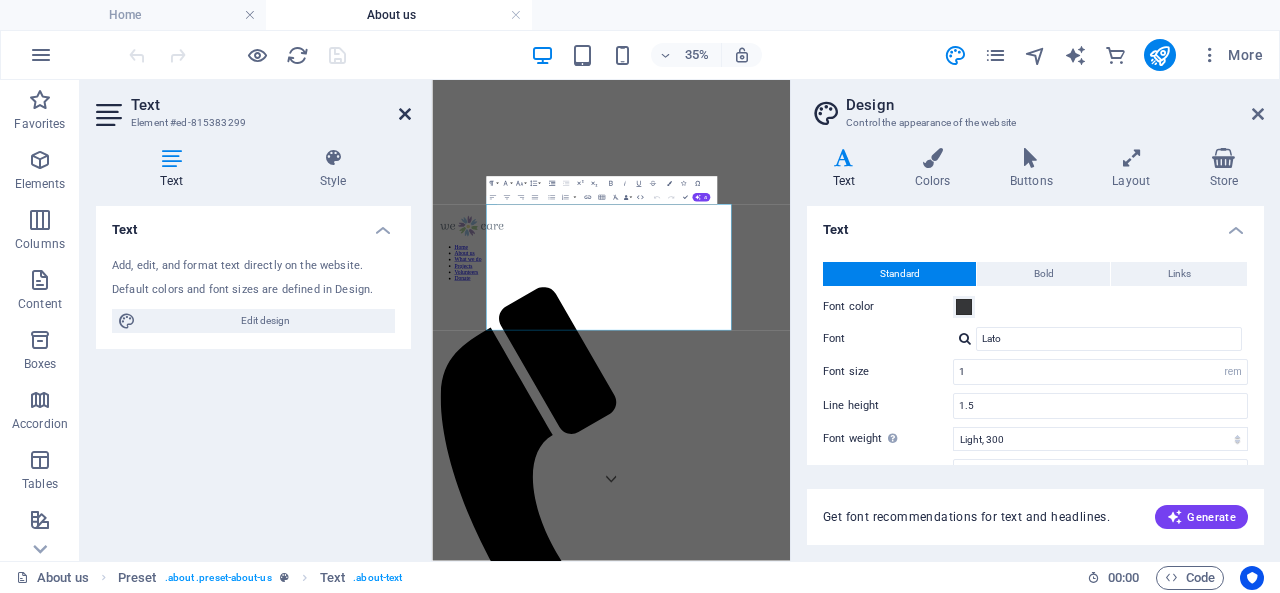 click at bounding box center (405, 114) 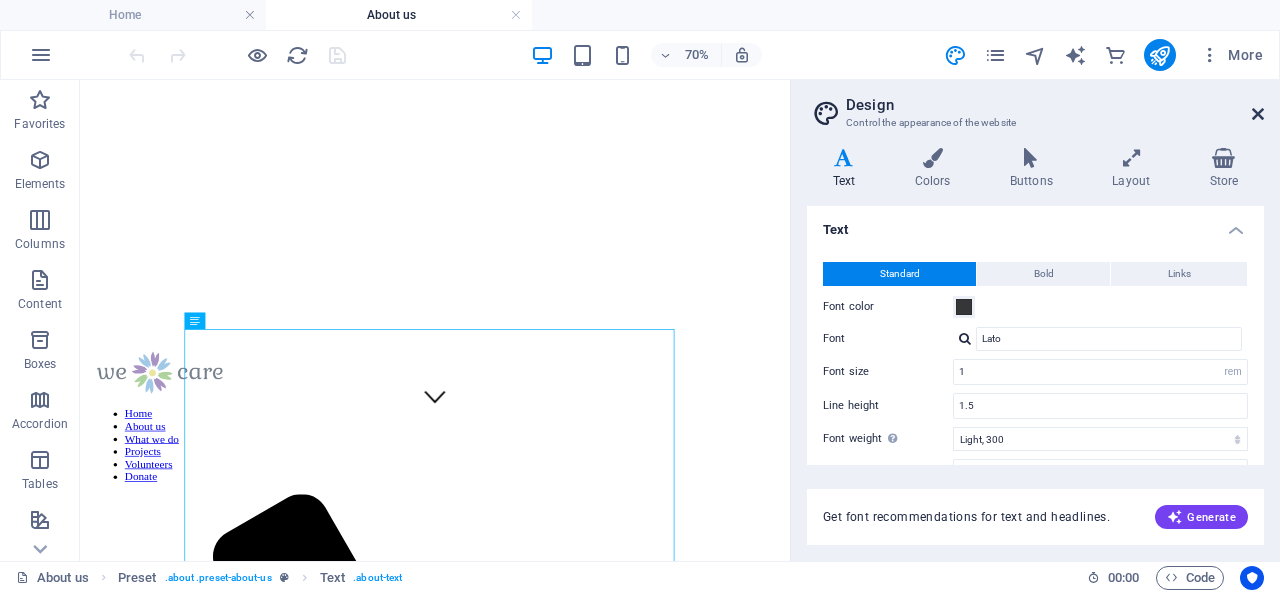 click at bounding box center (1258, 114) 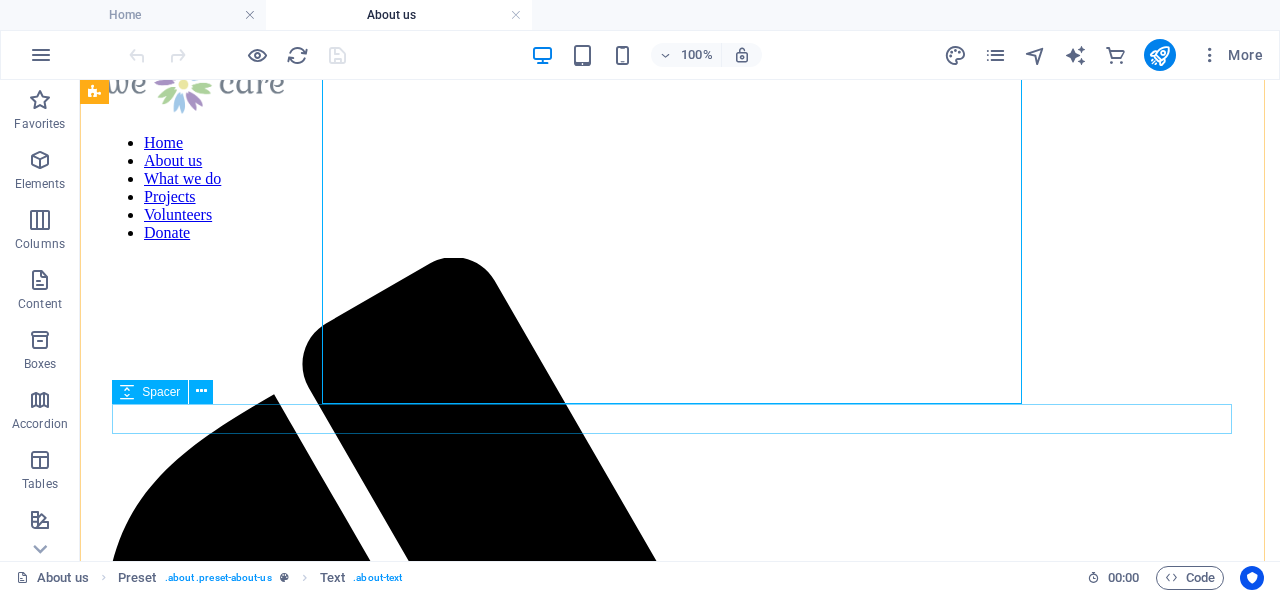 scroll, scrollTop: 500, scrollLeft: 0, axis: vertical 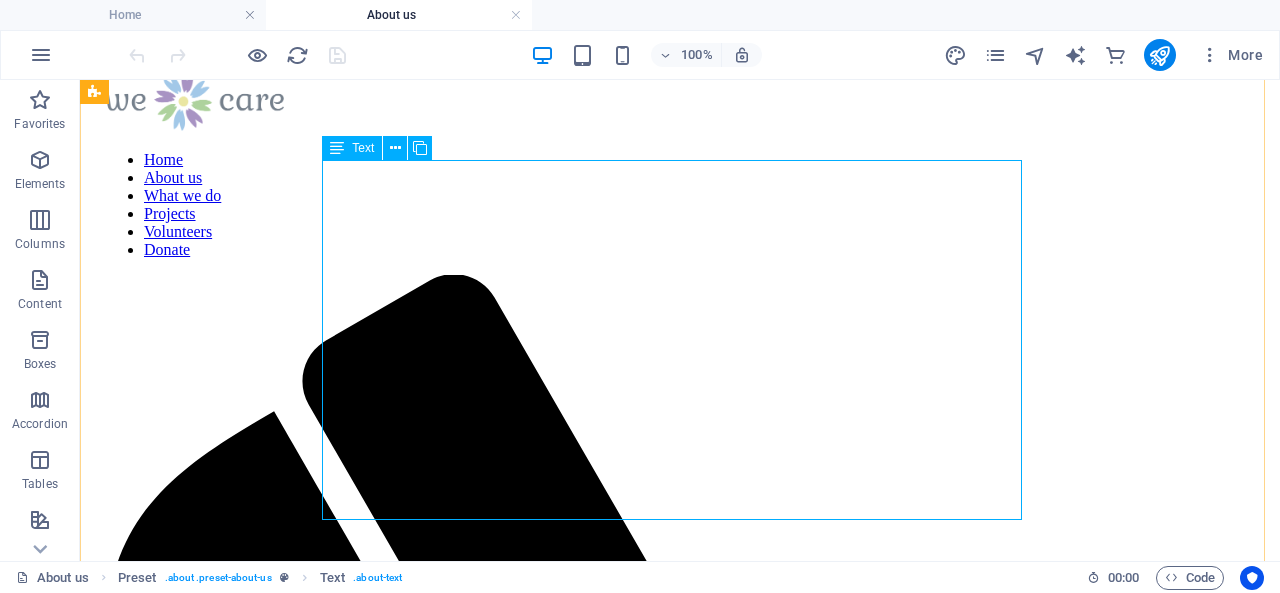 click on "Lorem ipsum dolor sit amet, consetetur sadipscing elitr, sed diam nonumy eirmod tempor invidunt ut labore et dolore magna aliquyam erat, sed diam voluptua. At vero eos et accusam et justo duo dolores et ea rebum. Stet clita kasd gubergren, no sea takimata sanctus est Lorem ipsum dolor sit amet. Lorem ipsum dolor sit amet, consetetur sadipscing elitr, sed diam nonumy eirmod tempor invidunt ut labore et dolore magna aliquyam erat, sed diam voluptua. At vero eos et accusam et justo duo dolores et ea rebum. Stet clita kasd gubergren, no sea takimata sanctus est Lorem ipsum dolor sit amet. Lorem ipsum dolor sit amet, consetetur sadipscing elitr, sed diam nonumy eirmod tempor invidunt ut labore et dolore magna aliquyam erat, sed diam voluptua. At vero eos et accusam et justo duo dolores et ea rebum. Stet clita kasd gubergren, no sea takimata sanctus est Lorem ipsum dolor sit amet." at bounding box center (680, 2115) 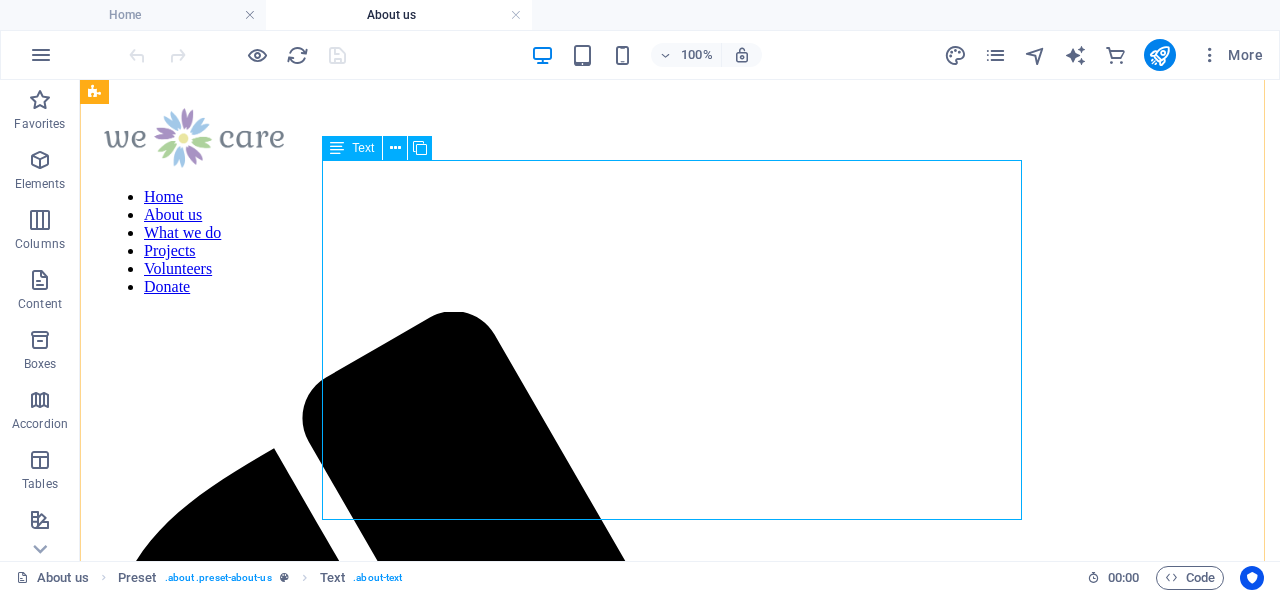 scroll, scrollTop: 487, scrollLeft: 0, axis: vertical 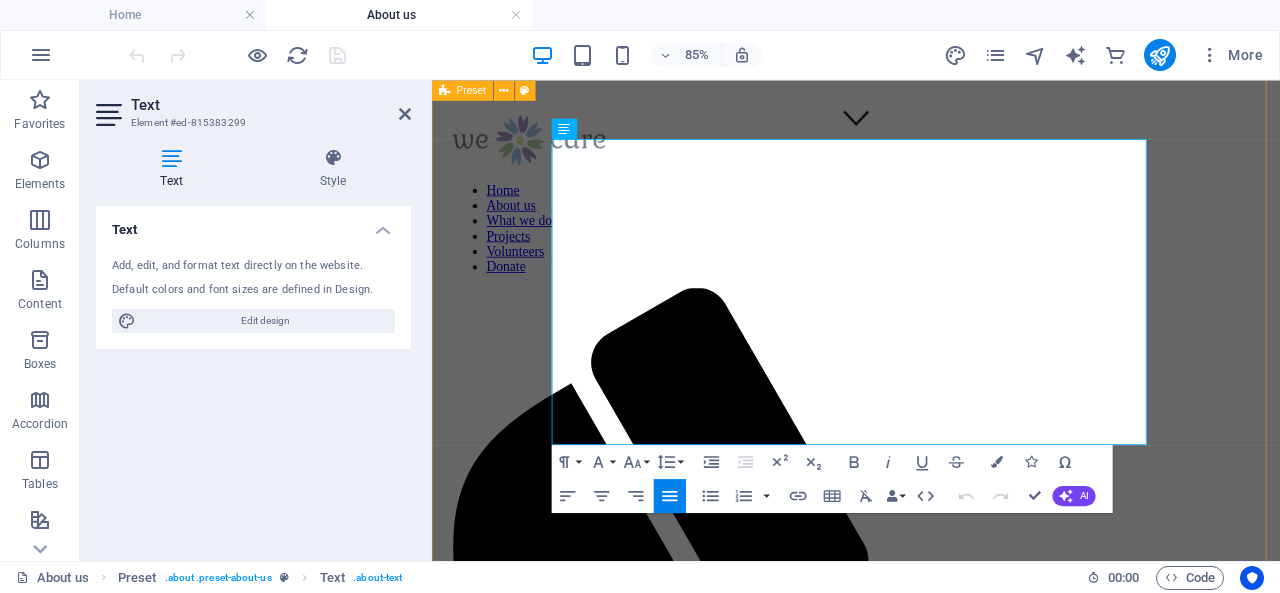 drag, startPoint x: 636, startPoint y: 503, endPoint x: 564, endPoint y: 186, distance: 325.07385 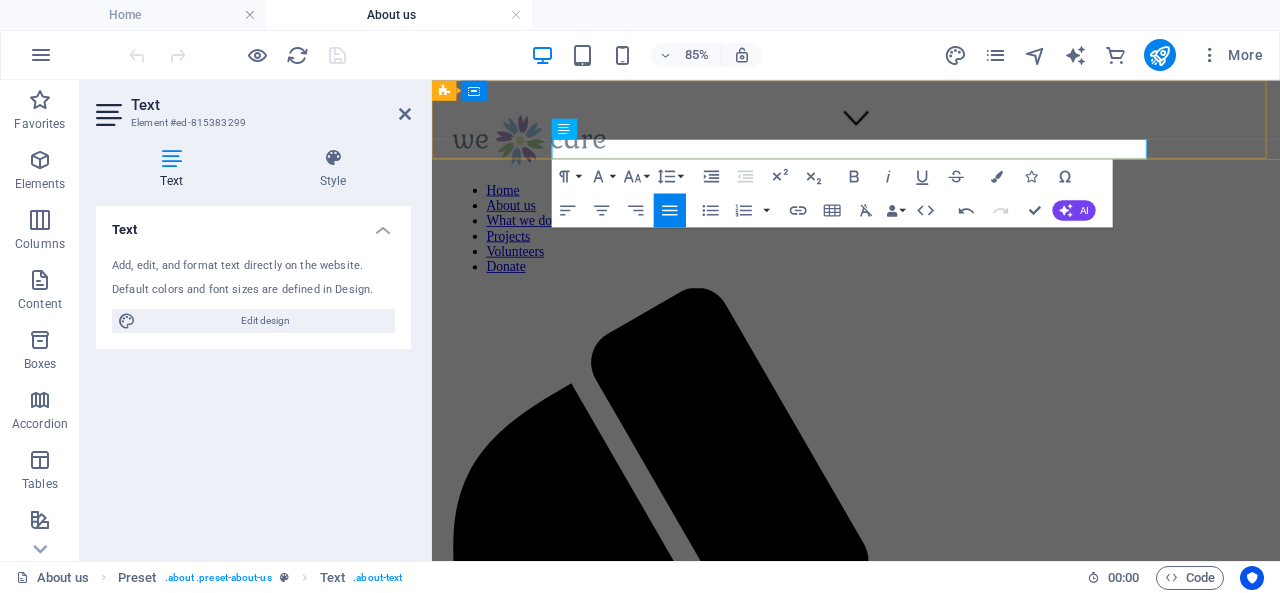 click at bounding box center (931, 153) 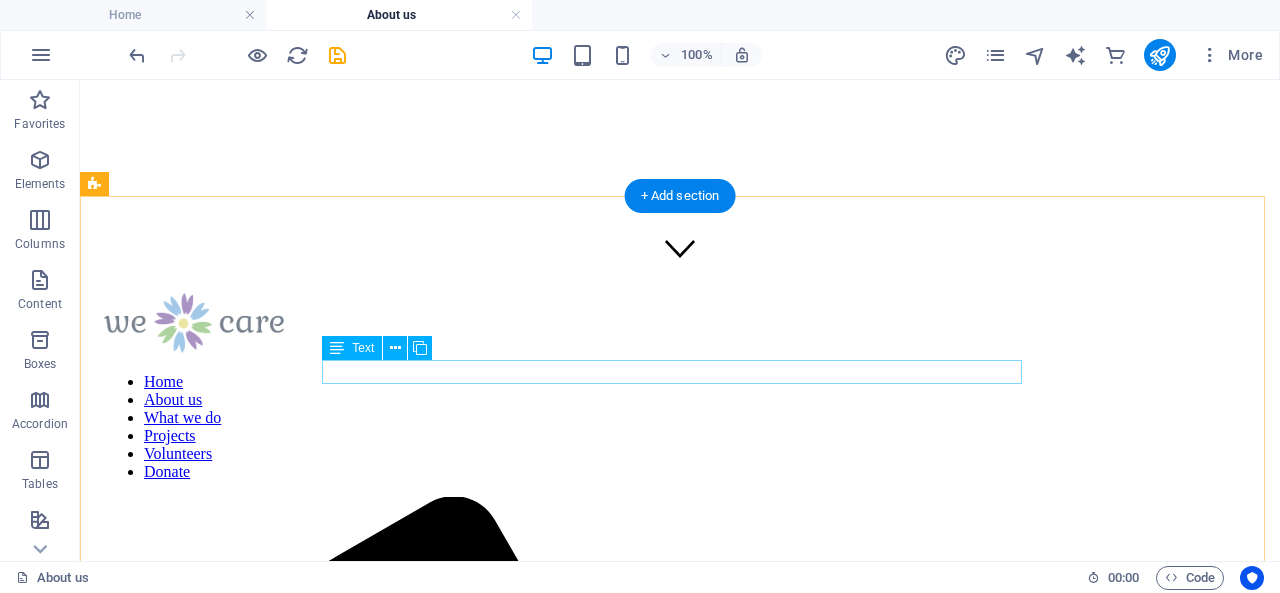 scroll, scrollTop: 300, scrollLeft: 0, axis: vertical 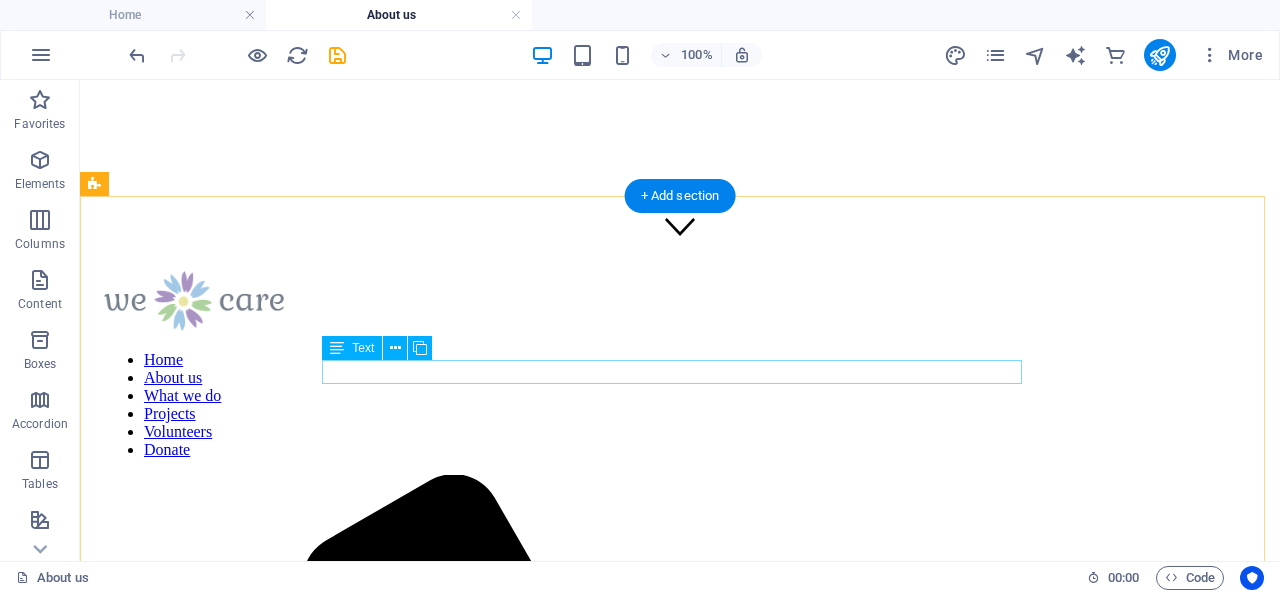 click on "Lorem ipsum dolor sit amet, consetetur sadipscing elitr, sed diam nonumy eirmod tempor invidunt ut" at bounding box center [680, 2227] 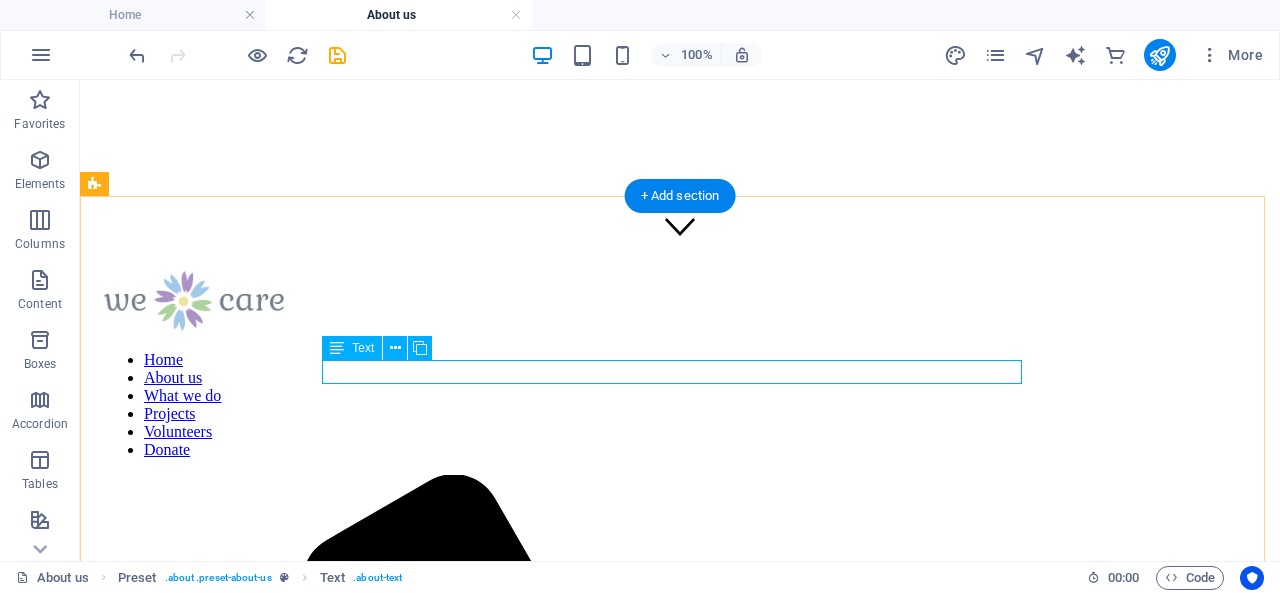 click on "Lorem ipsum dolor sit amet, consetetur sadipscing elitr, sed diam nonumy eirmod tempor invidunt ut" at bounding box center (680, 2227) 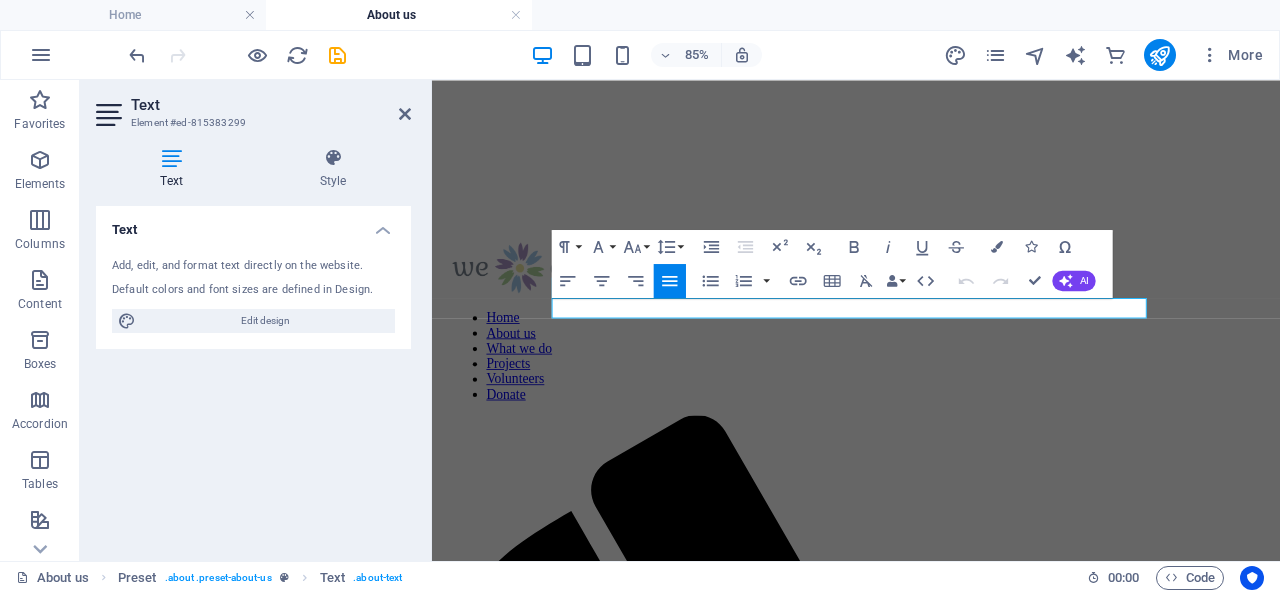 drag, startPoint x: 1250, startPoint y: 351, endPoint x: 381, endPoint y: 359, distance: 869.0368 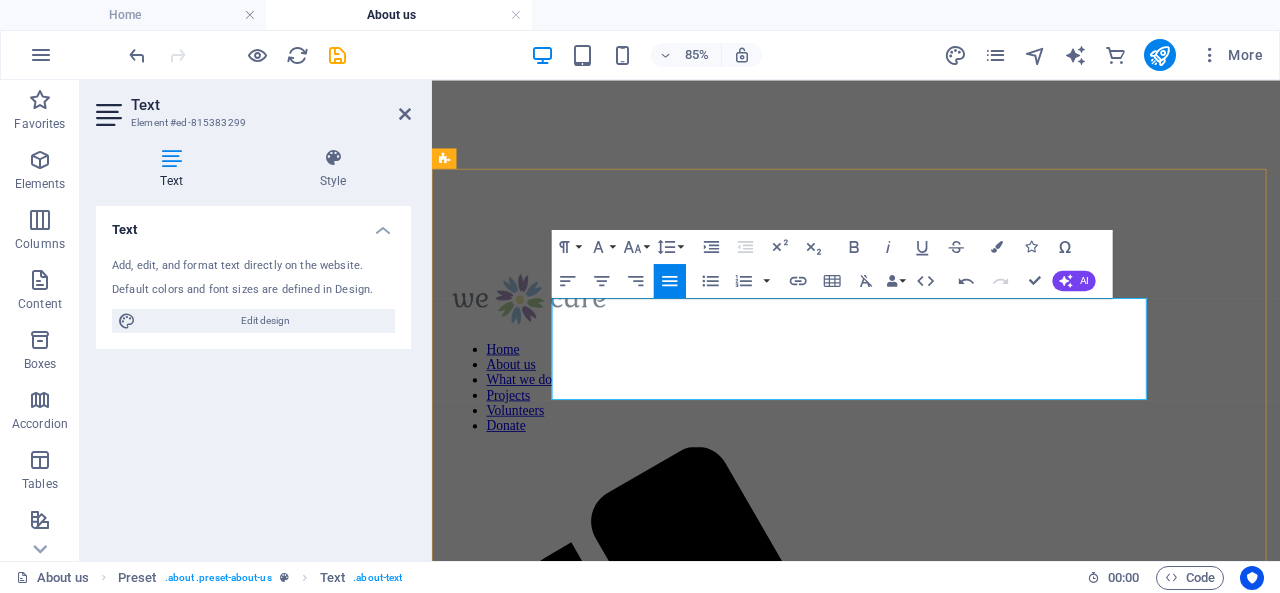 click at bounding box center (931, 2066) 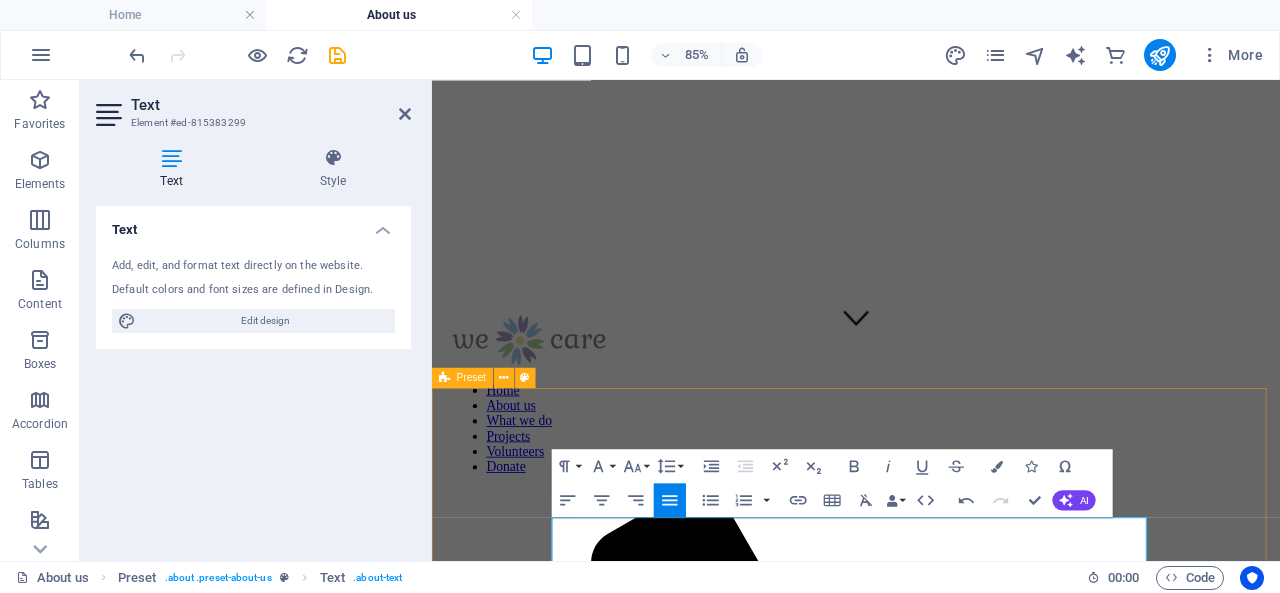 scroll, scrollTop: 300, scrollLeft: 0, axis: vertical 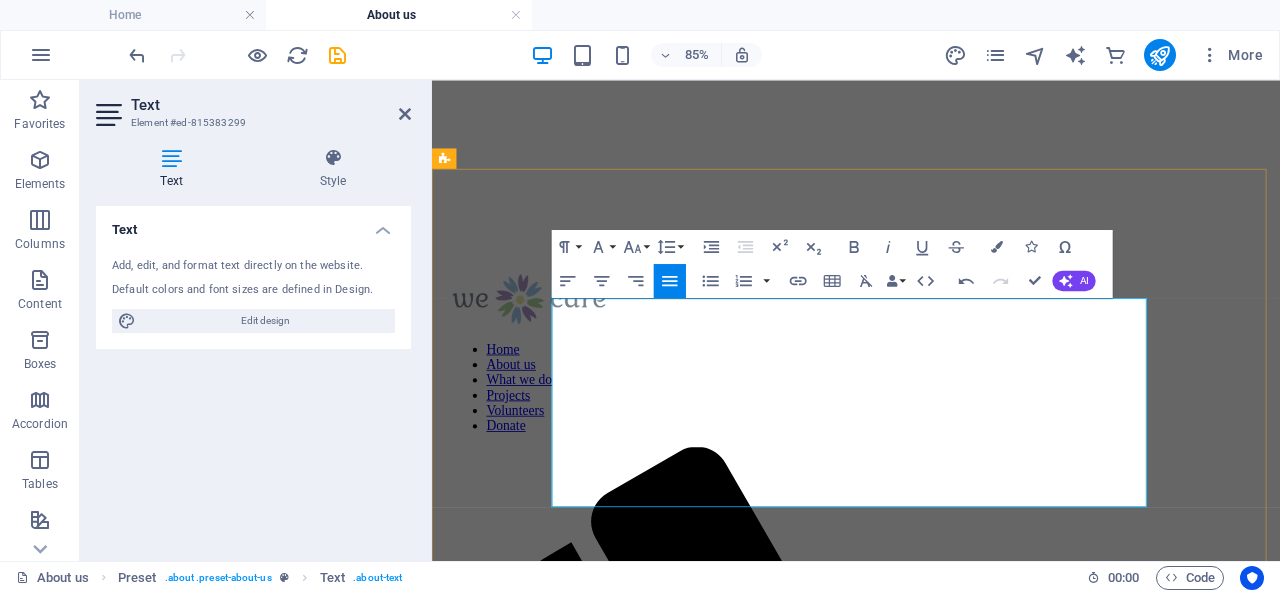 drag, startPoint x: 593, startPoint y: 495, endPoint x: 621, endPoint y: 499, distance: 28.284271 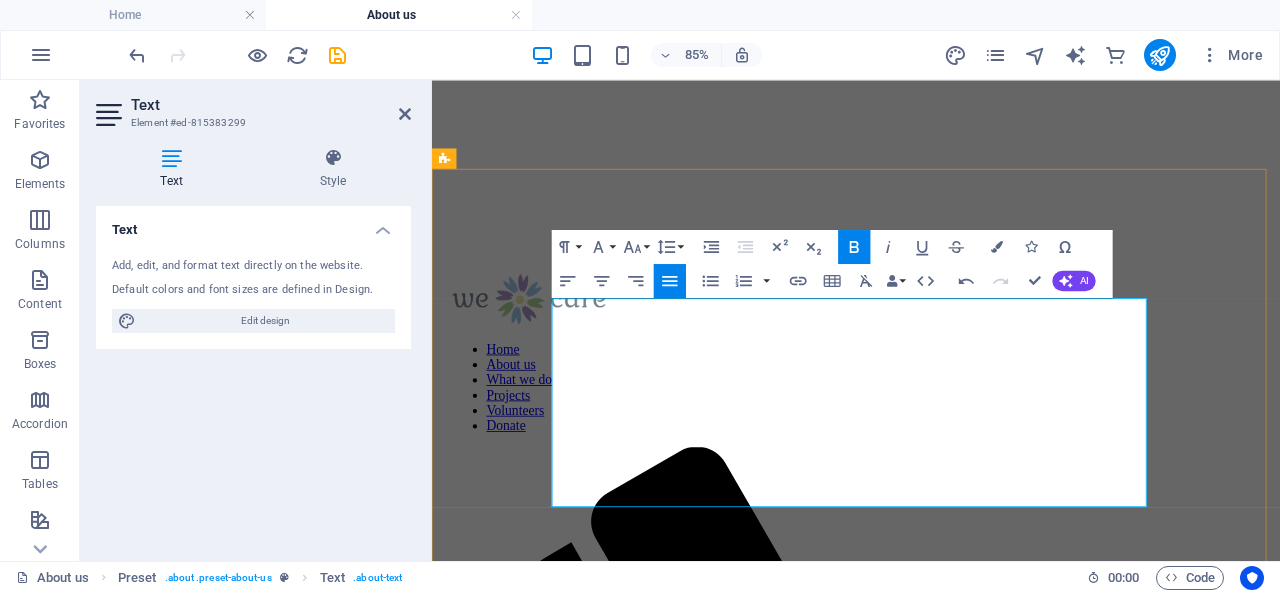 copy on "LEO" 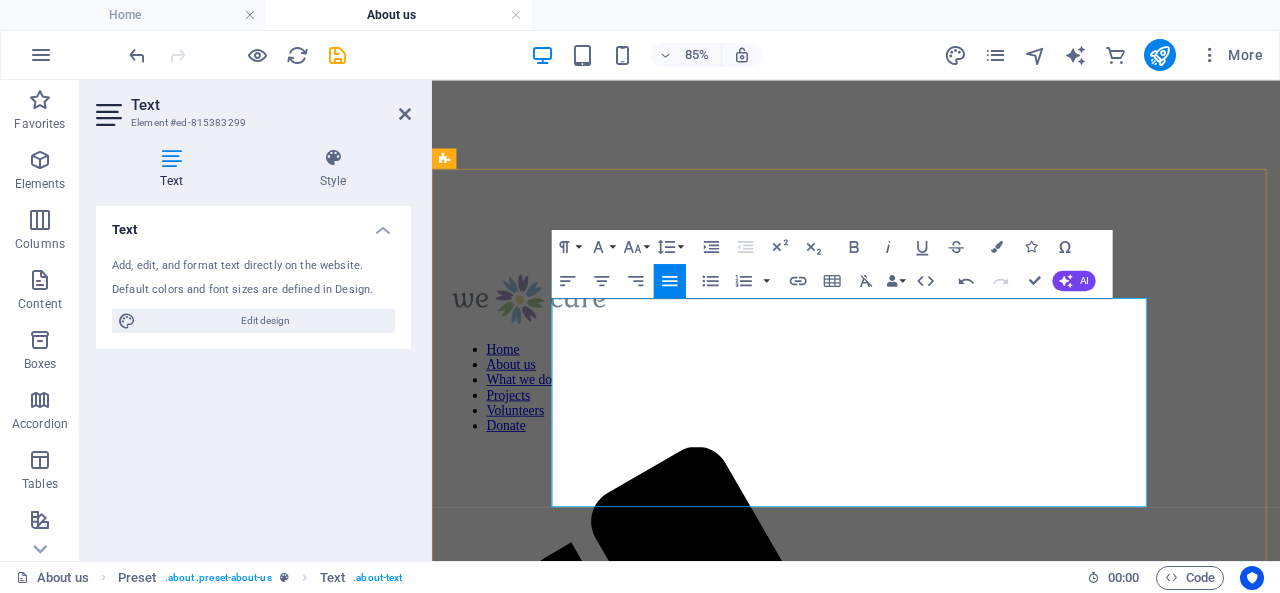 click at bounding box center (931, 2066) 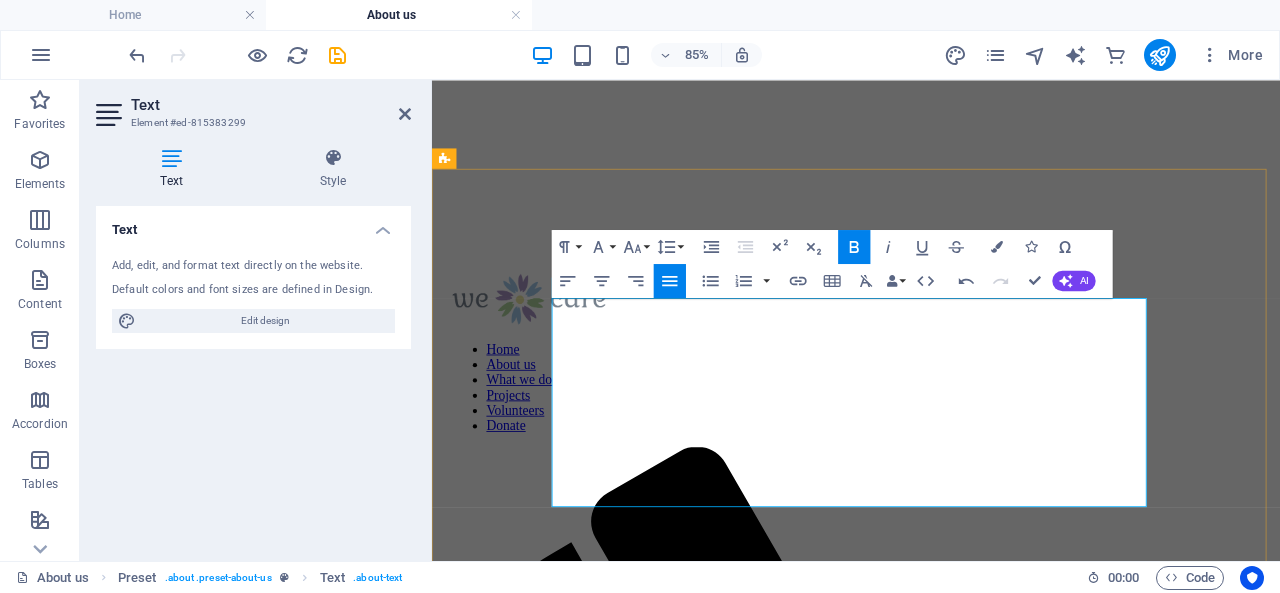 click on "Who We Are" at bounding box center [491, 2103] 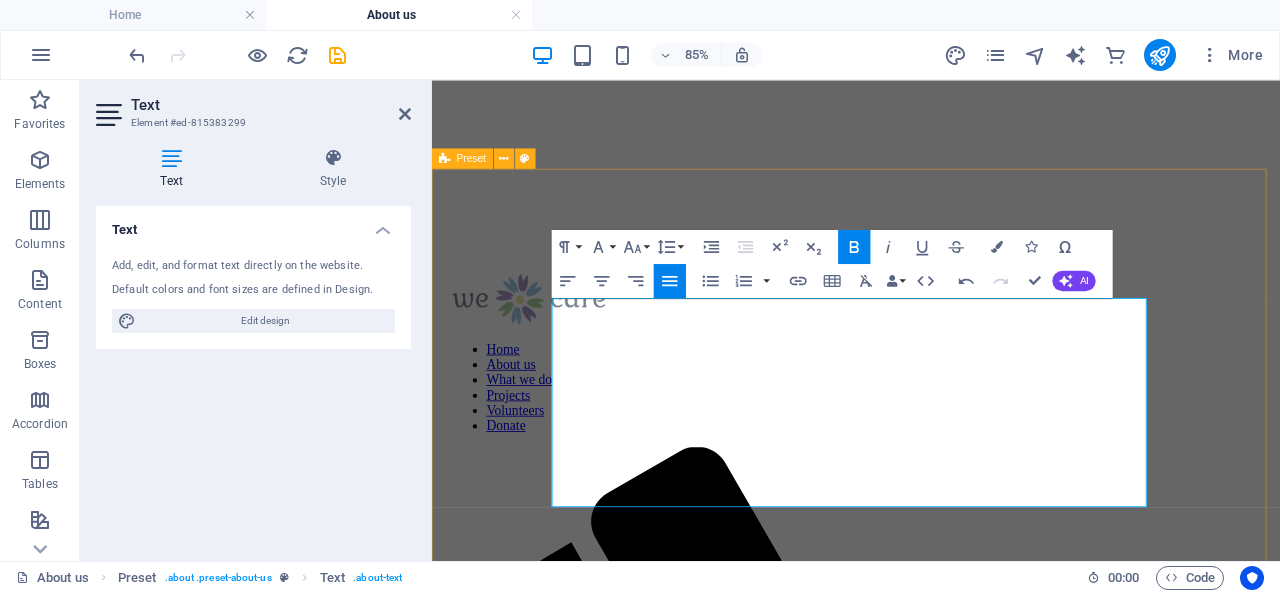 click on "Get to know us Welcome to  LEO  – a dynamic platform dedicated to igniting change and empowering lives across India. We are a non-profit, non-governmental organization fueled by the vision of a brighter, more inclusive future — where every child learns, every woman rises, every youth leads, and every skill transforms into opportunity.   Who We Are At  LEO – Life Empowerment Organization , we believe in action, impact, and upliftment. Founded by a passionate group of changemakers, our mission is rooted in  education, skill development, women empowerment, and youth leadership . Every project, every initiative, and every life we touch reflects our belief in the  power of potential  — and the power of unity to bring that potential to life." at bounding box center (931, 2141) 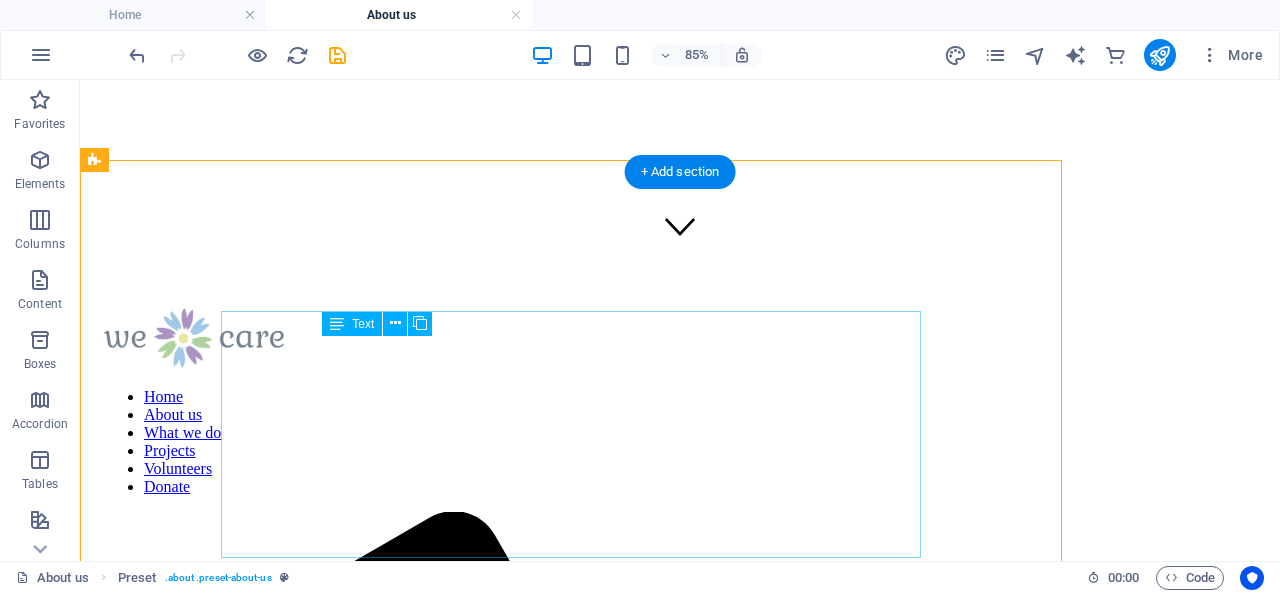 scroll, scrollTop: 325, scrollLeft: 0, axis: vertical 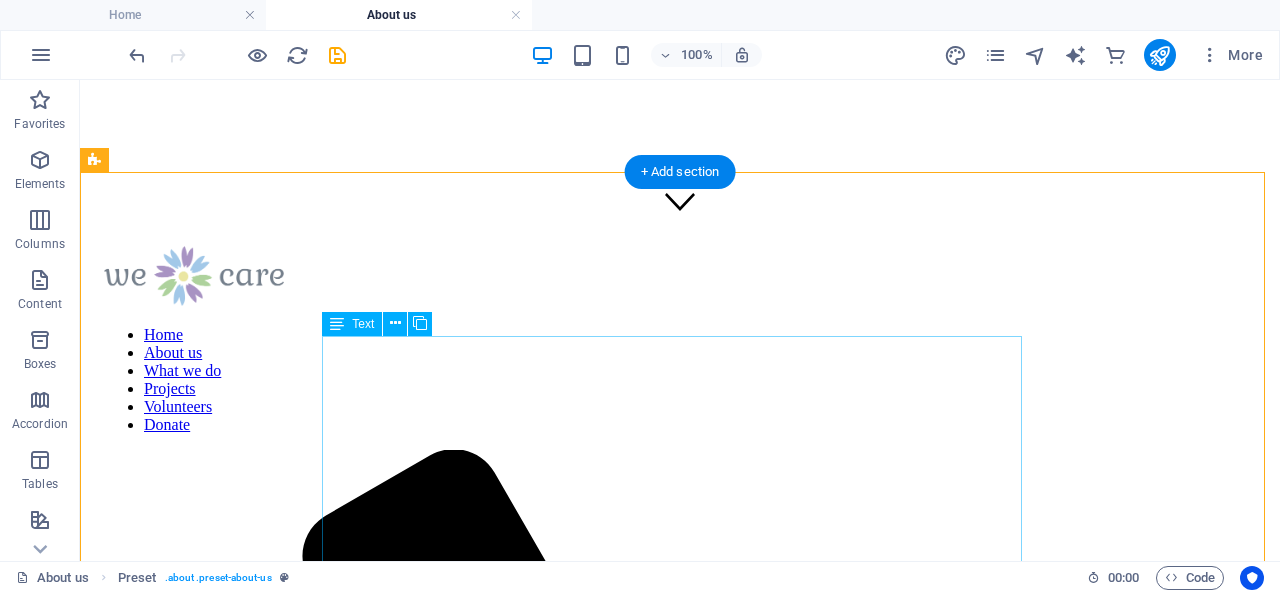 click on "Welcome to  LEO  – a dynamic platform dedicated to igniting change and empowering lives across India. We are a non-profit, non-governmental organization fueled by the vision of a brighter, more inclusive future — where every child learns, every woman rises, every youth leads, and every skill transforms into opportunity.   Who We Are At  LEO – Life Empowerment Organization , we believe in action, impact, and upliftment. Founded by a passionate group of changemakers, our mission is rooted in  education, skill development, women empowerment, and youth leadership . Every project, every initiative, and every life we touch reflects our belief in the  power of potential  — and the power of unity to bring that potential to life." at bounding box center [680, 2284] 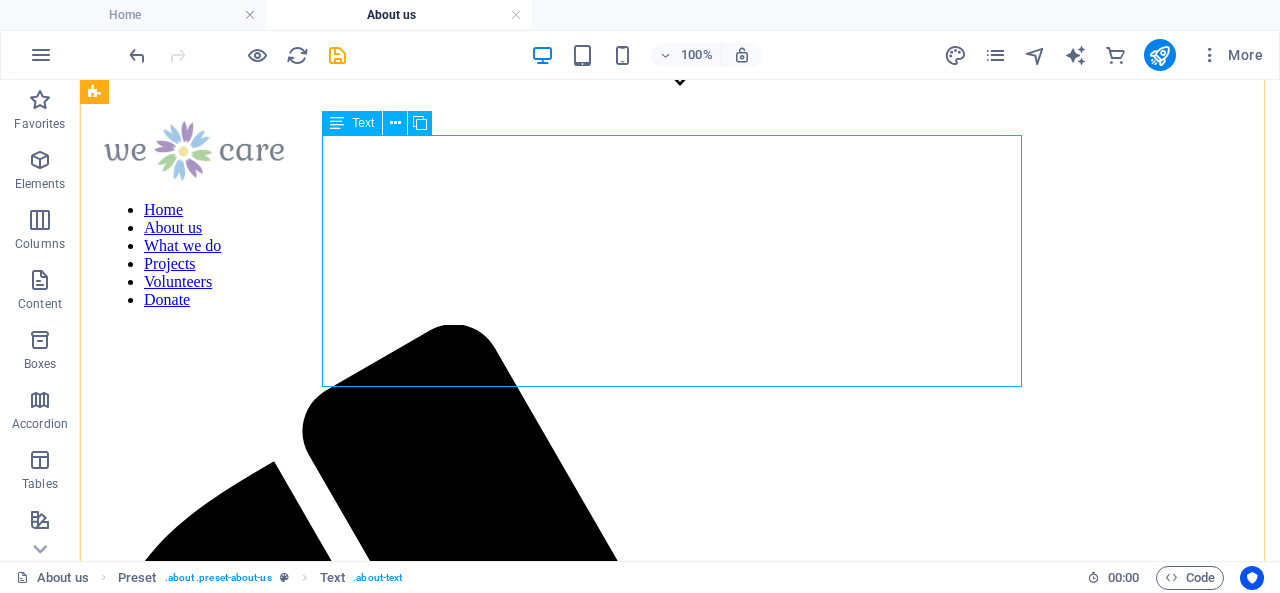 scroll, scrollTop: 426, scrollLeft: 0, axis: vertical 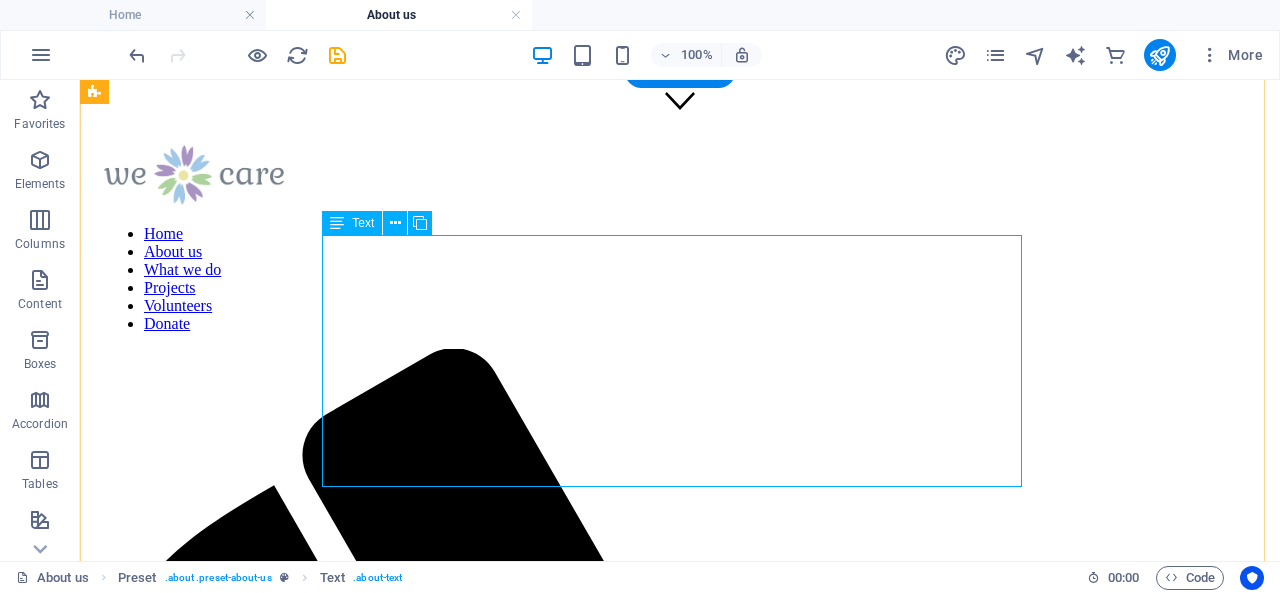 click on "Welcome to  LEO  – a dynamic platform dedicated to igniting change and empowering lives across India. We are a non-profit, non-governmental organization fueled by the vision of a brighter, more inclusive future — where every child learns, every woman rises, every youth leads, and every skill transforms into opportunity.   Who We Are At  LEO – Life Empowerment Organization , we believe in action, impact, and upliftment. Founded by a passionate group of changemakers, our mission is rooted in  education, skill development, women empowerment, and youth leadership . Every project, every initiative, and every life we touch reflects our belief in the  power of potential  — and the power of unity to bring that potential to life." at bounding box center (680, 2183) 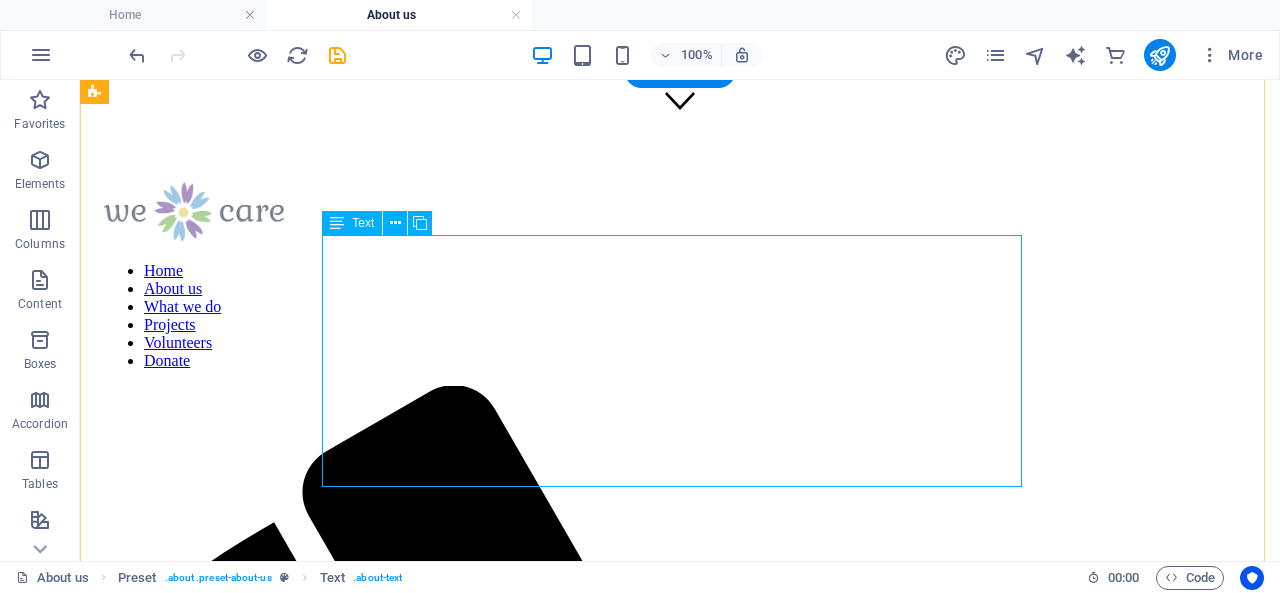 scroll, scrollTop: 413, scrollLeft: 0, axis: vertical 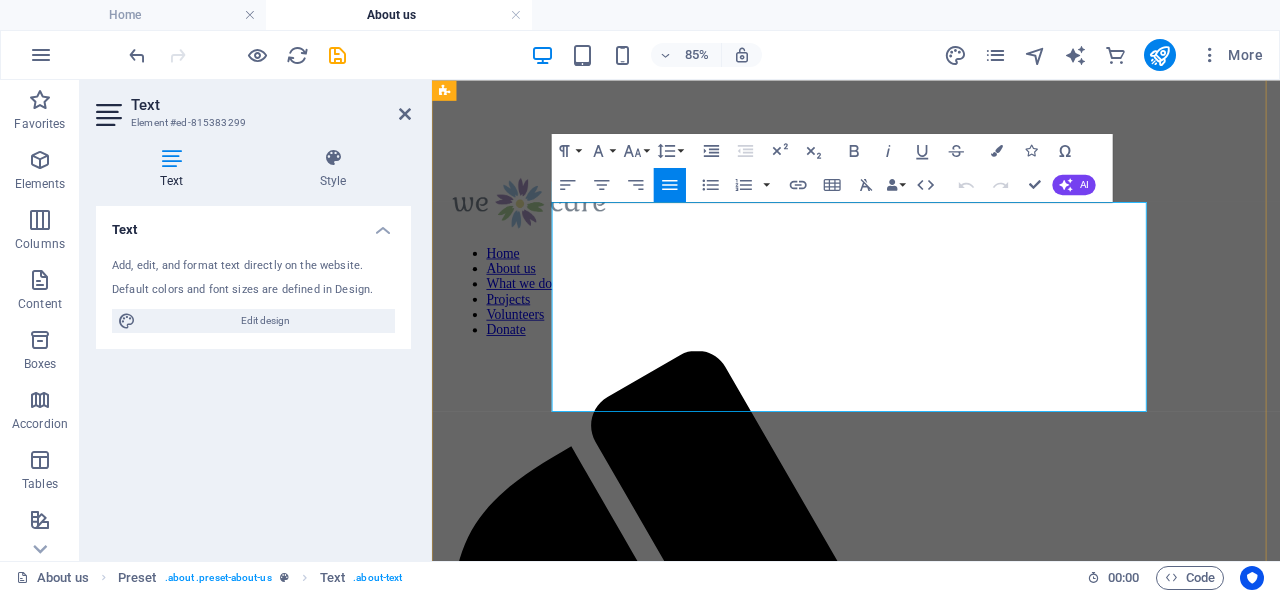 click on "Who We Are" at bounding box center [931, 1991] 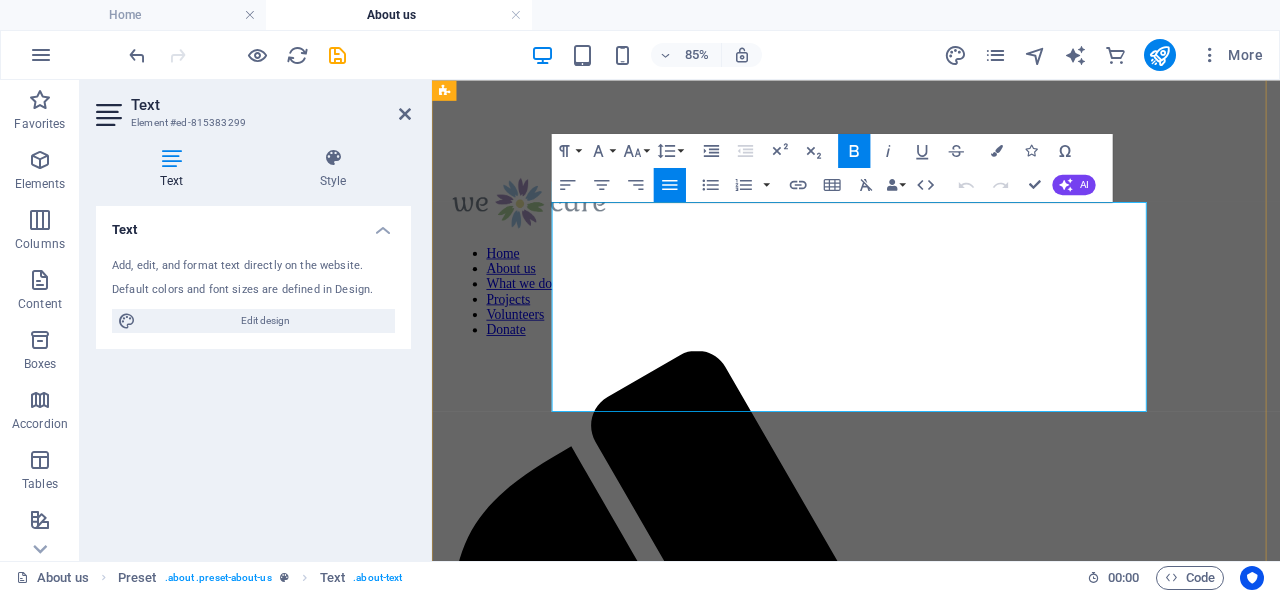 click on "Who We Are" at bounding box center [491, 1990] 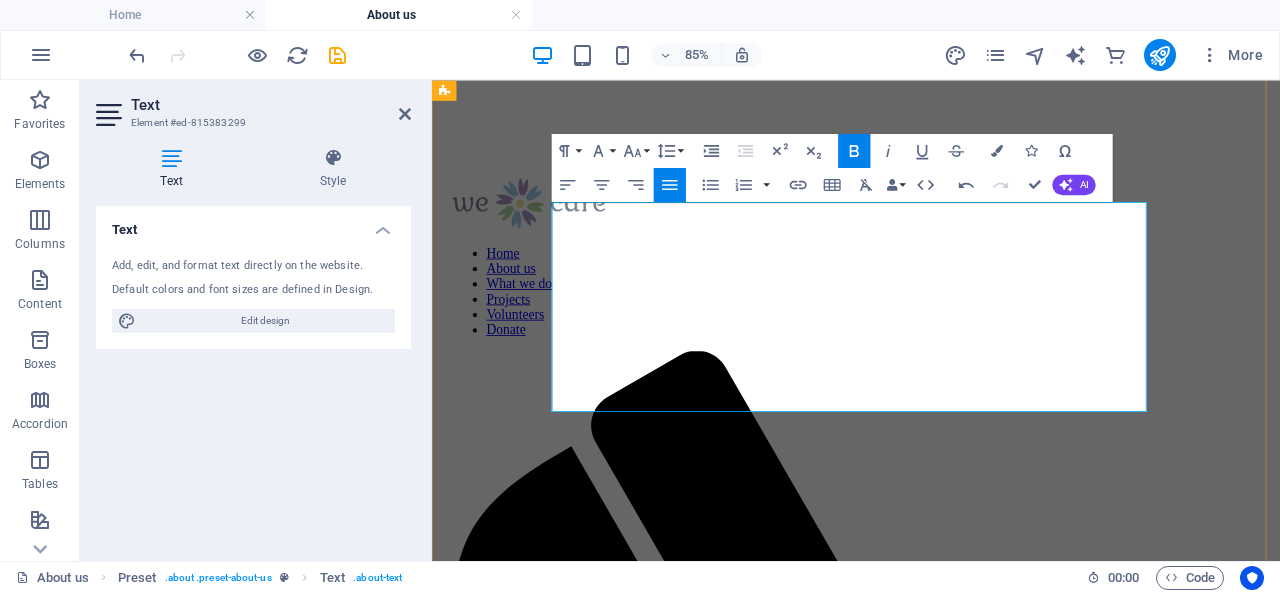 drag, startPoint x: 961, startPoint y: 344, endPoint x: 853, endPoint y: 347, distance: 108.04166 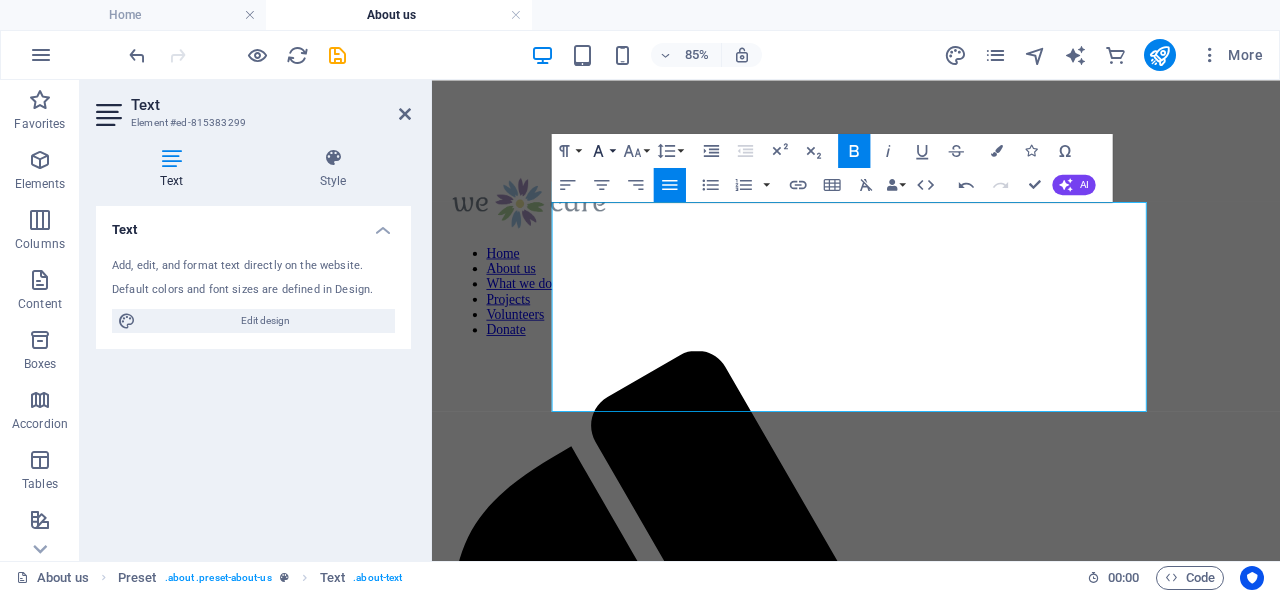 click 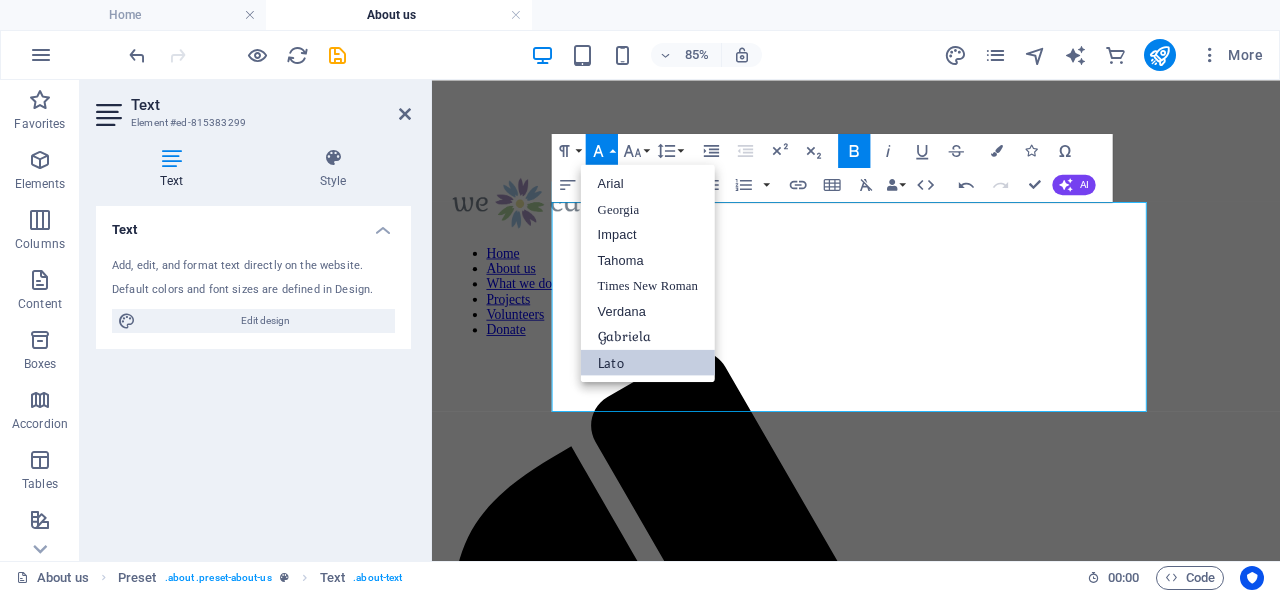 scroll, scrollTop: 0, scrollLeft: 0, axis: both 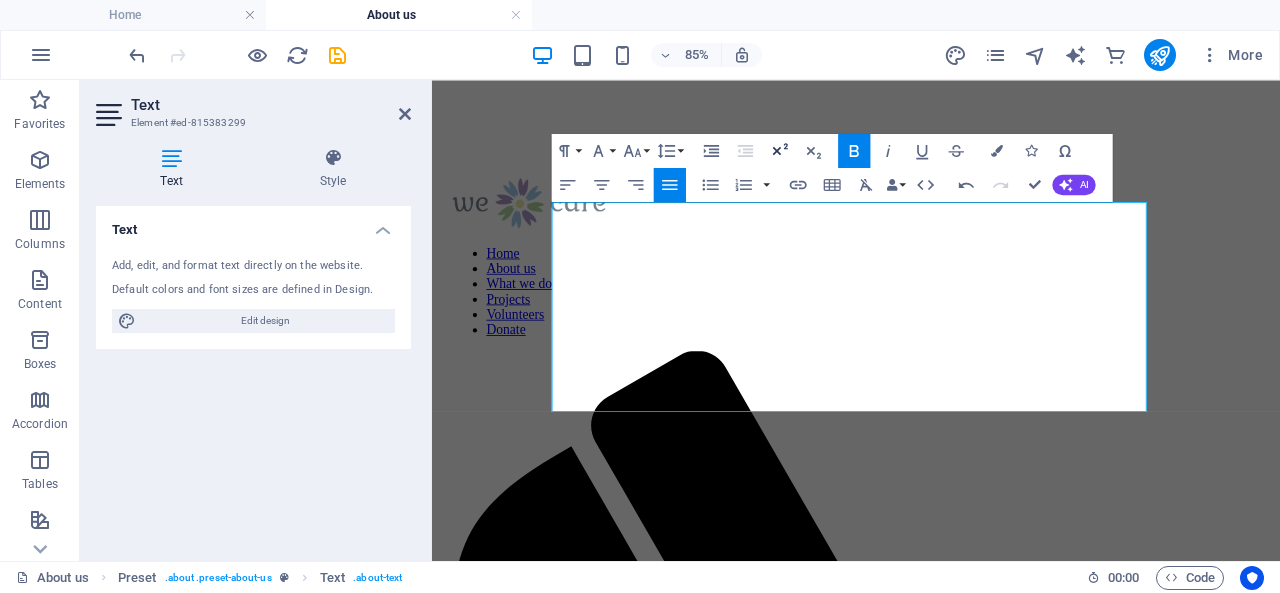 click 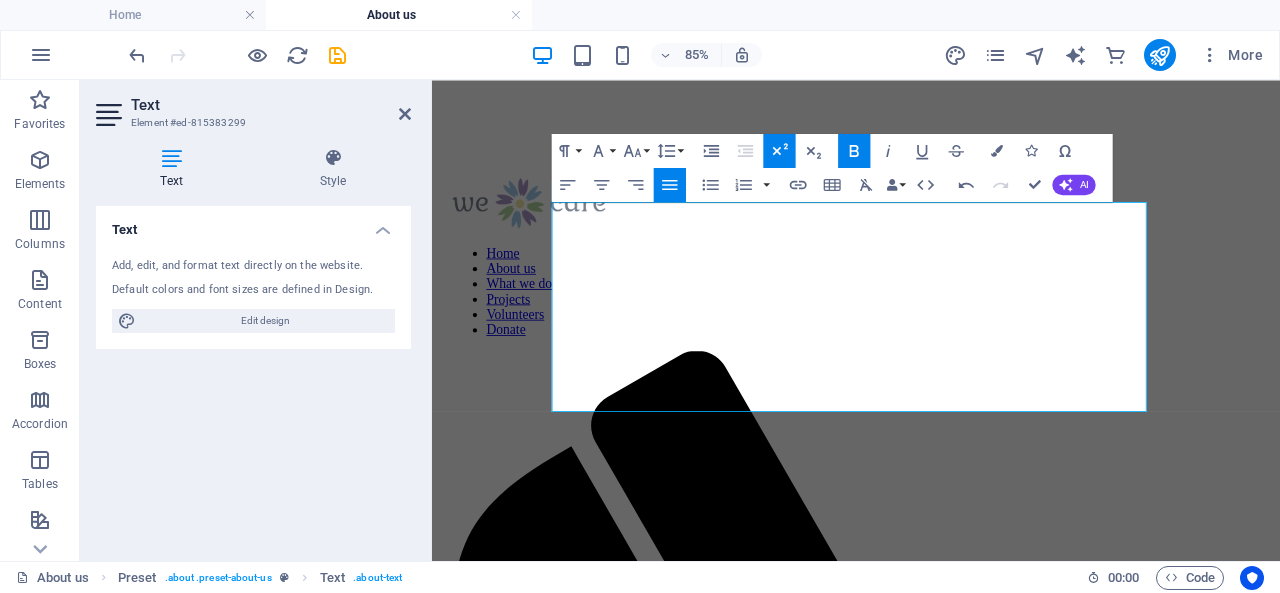 click 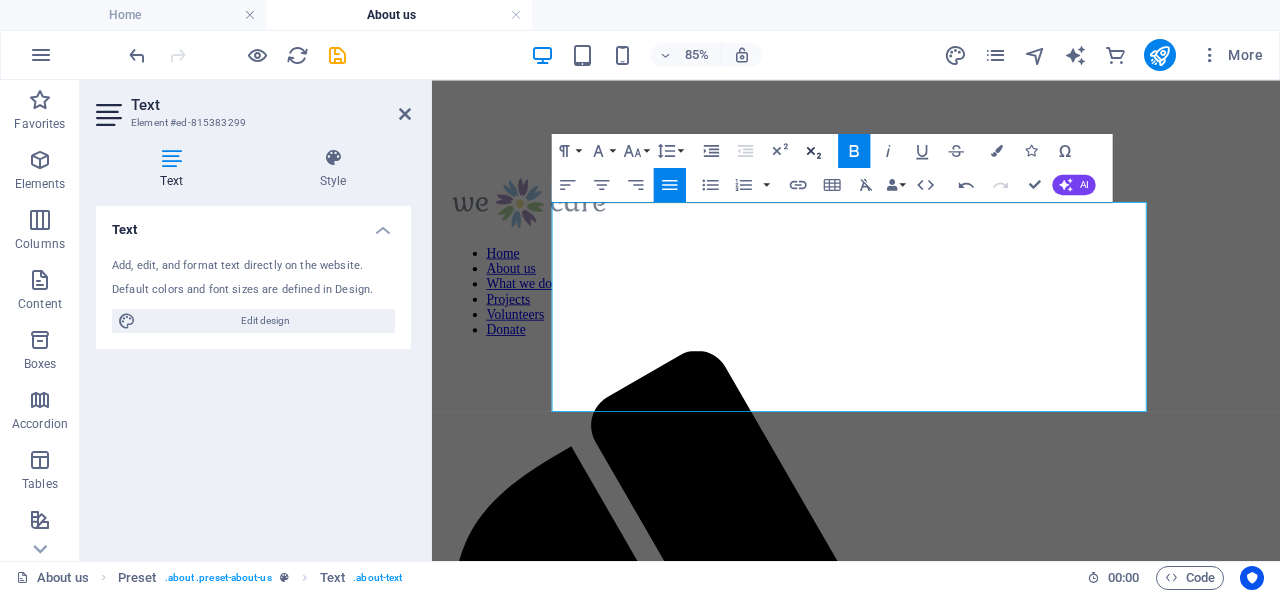 click 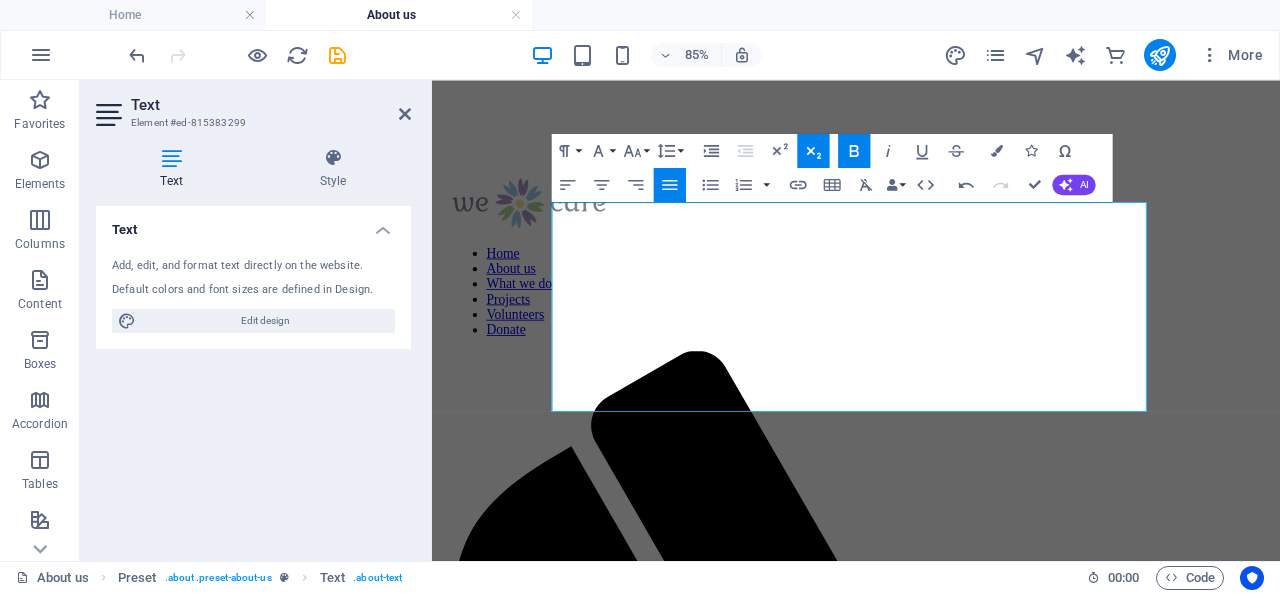 click 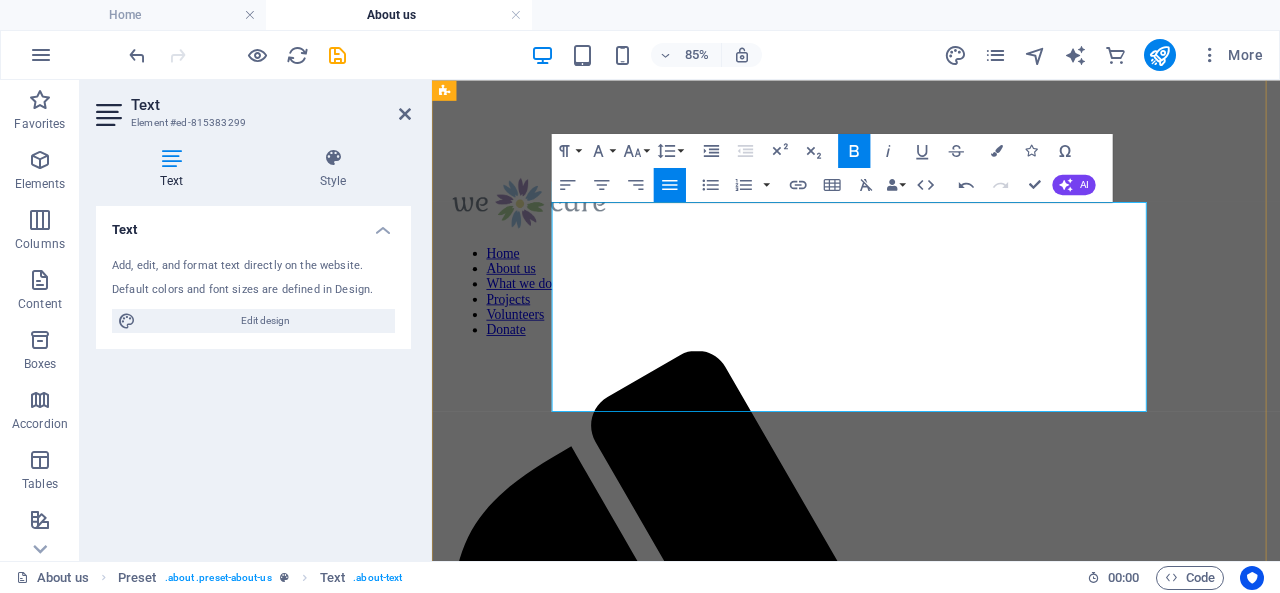 click at bounding box center (931, 1953) 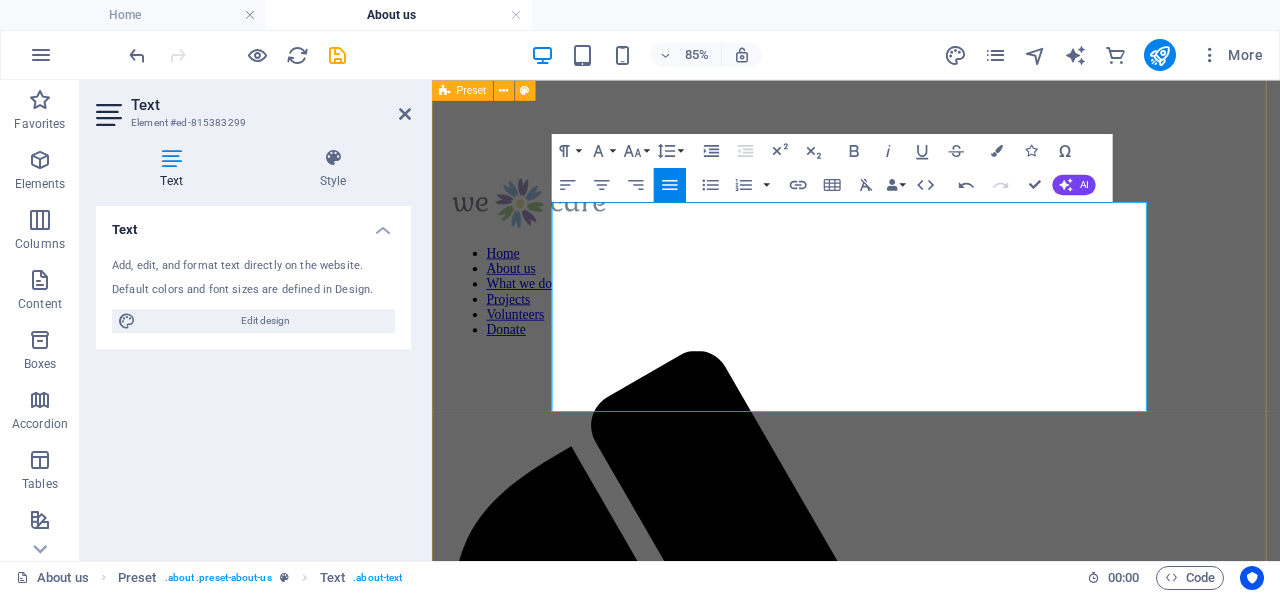 drag, startPoint x: 1114, startPoint y: 452, endPoint x: 548, endPoint y: 391, distance: 569.2776 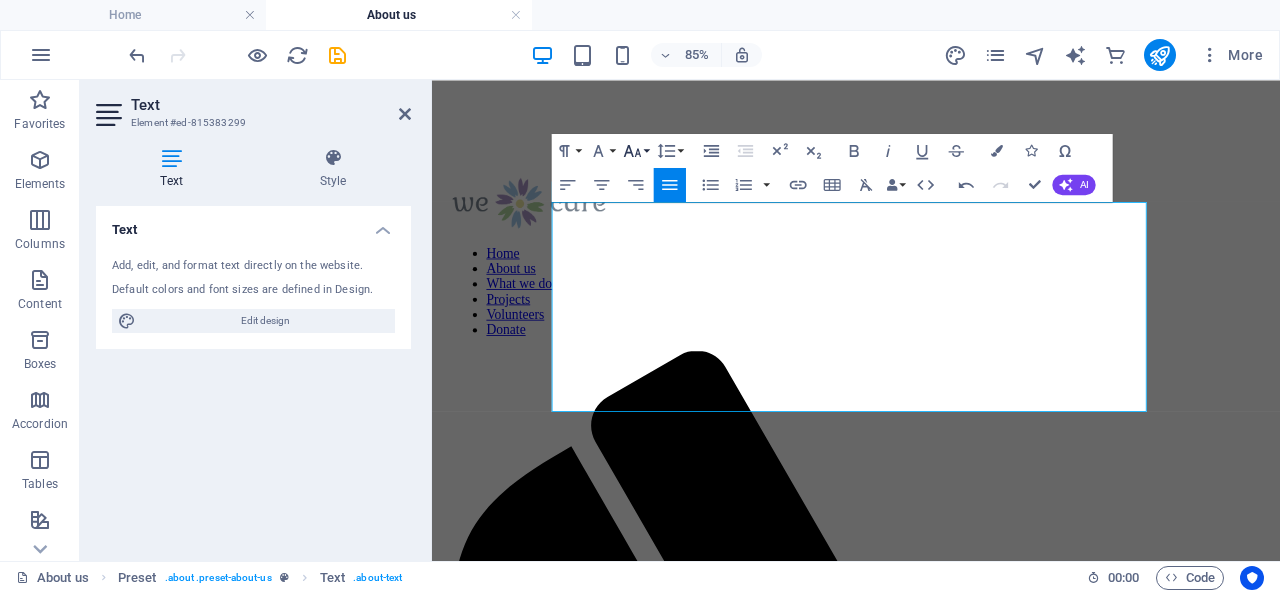 click 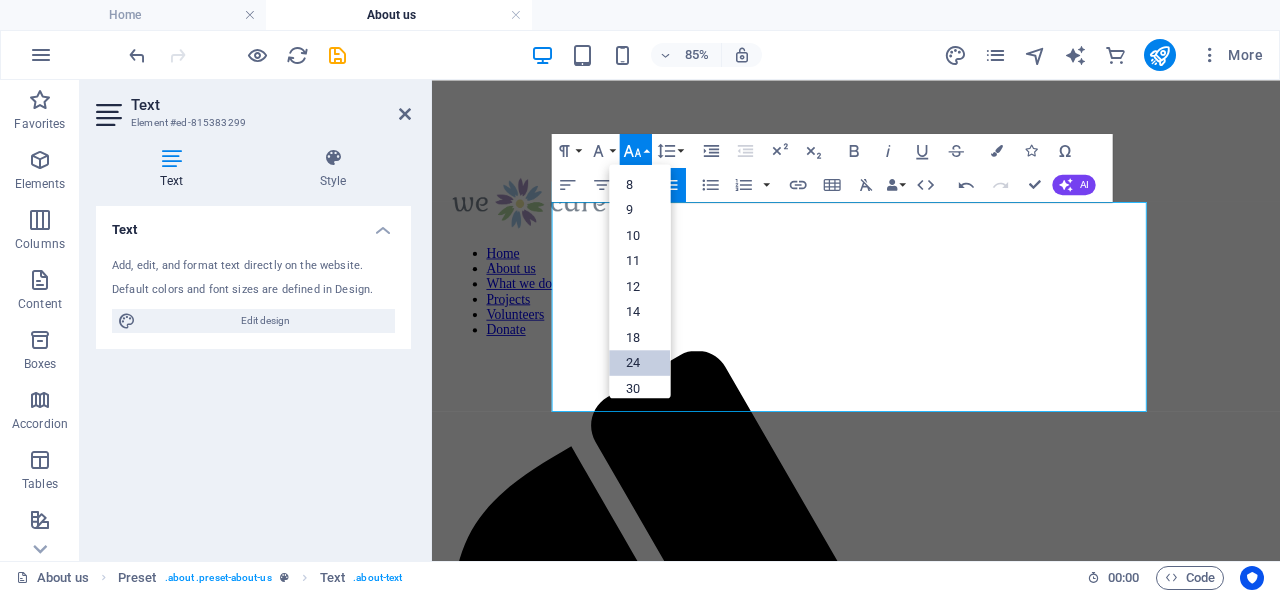click on "24" at bounding box center (640, 363) 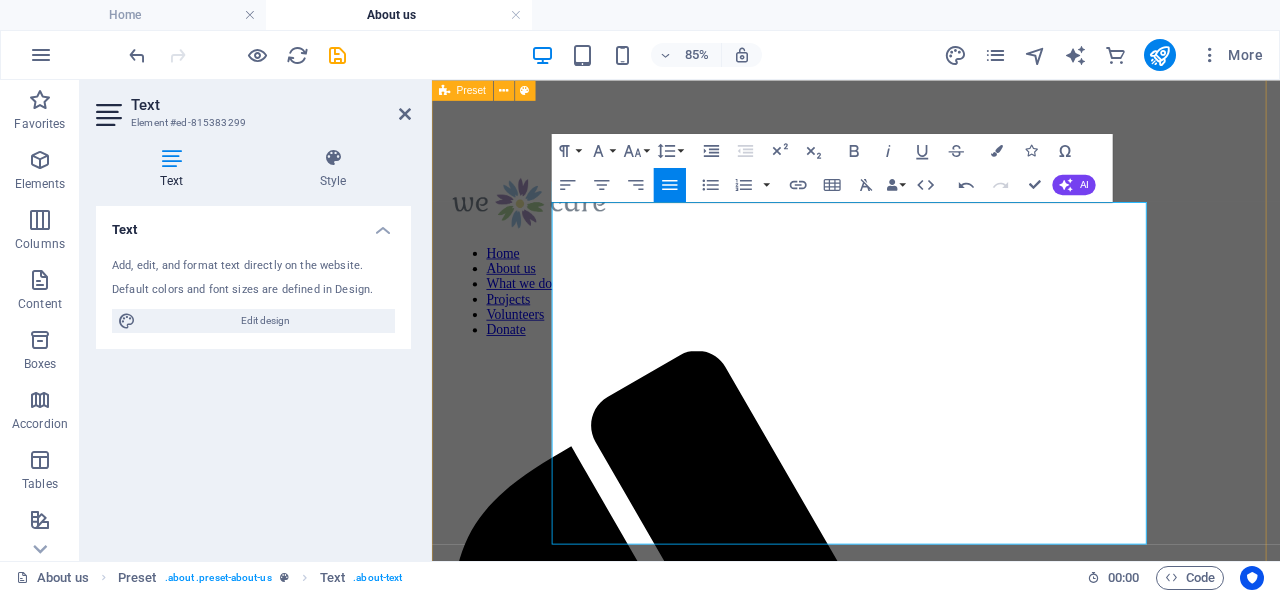 drag, startPoint x: 681, startPoint y: 319, endPoint x: 563, endPoint y: 239, distance: 142.56227 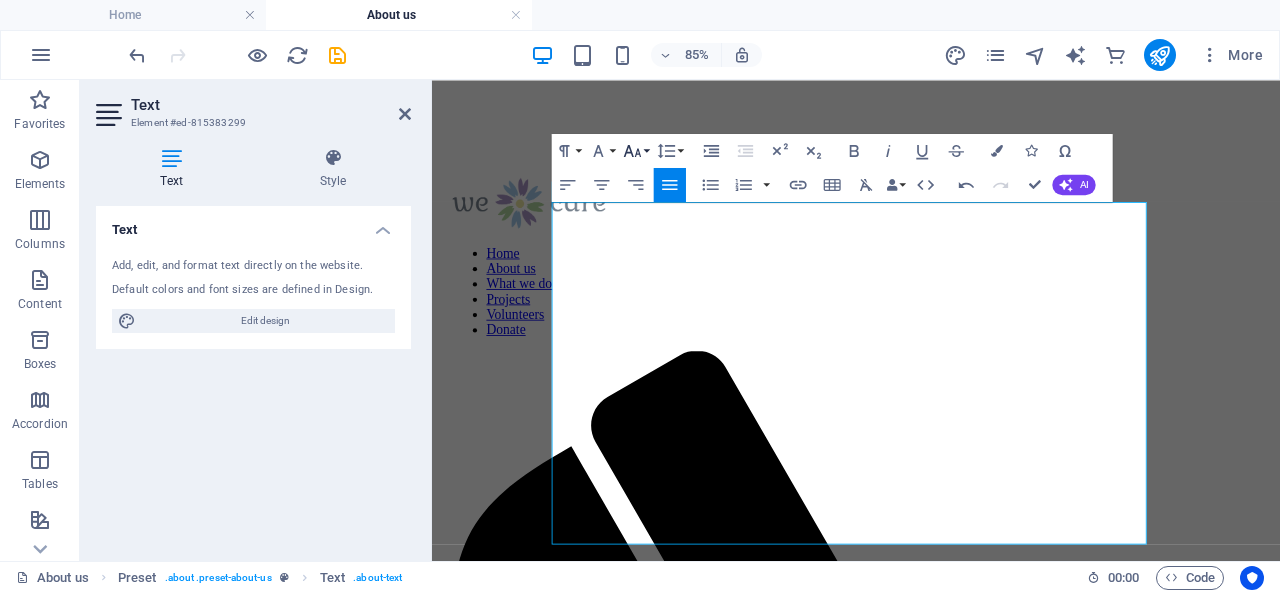 click on "Font Size" at bounding box center (636, 151) 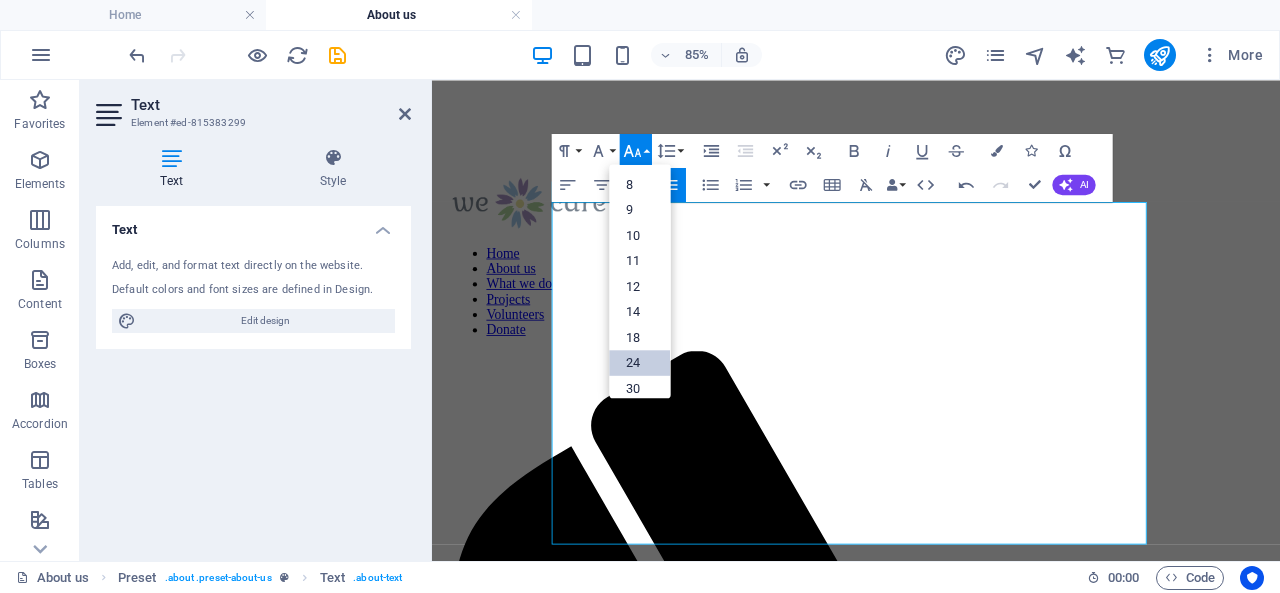 click on "24" at bounding box center (640, 363) 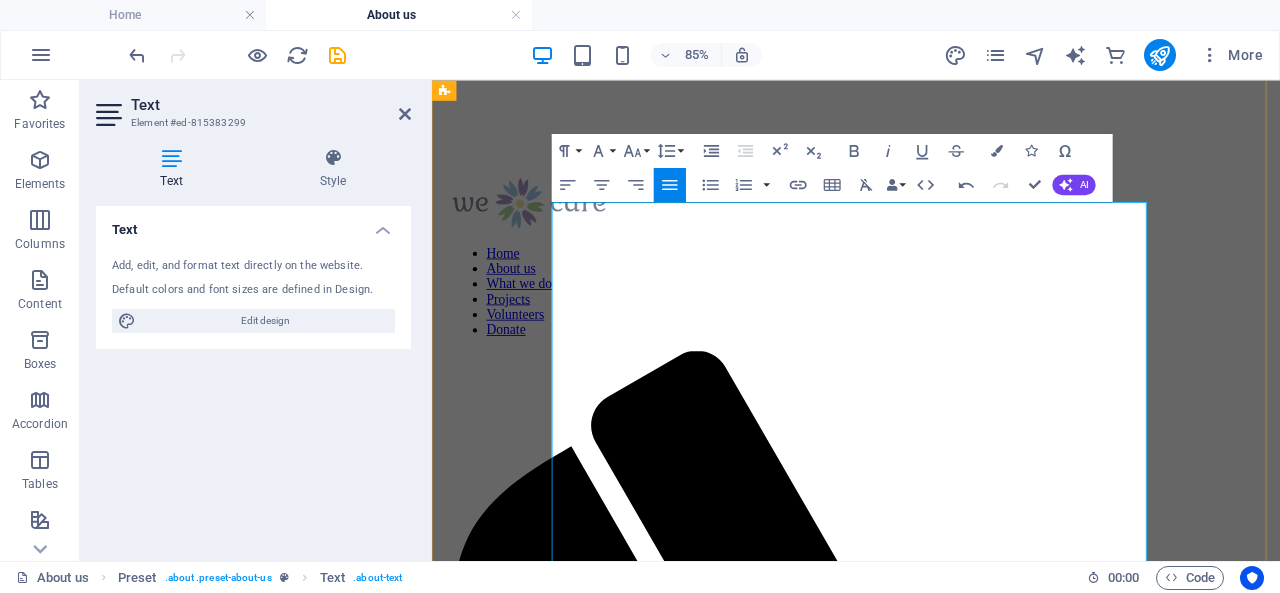 drag, startPoint x: 965, startPoint y: 456, endPoint x: 844, endPoint y: 456, distance: 121 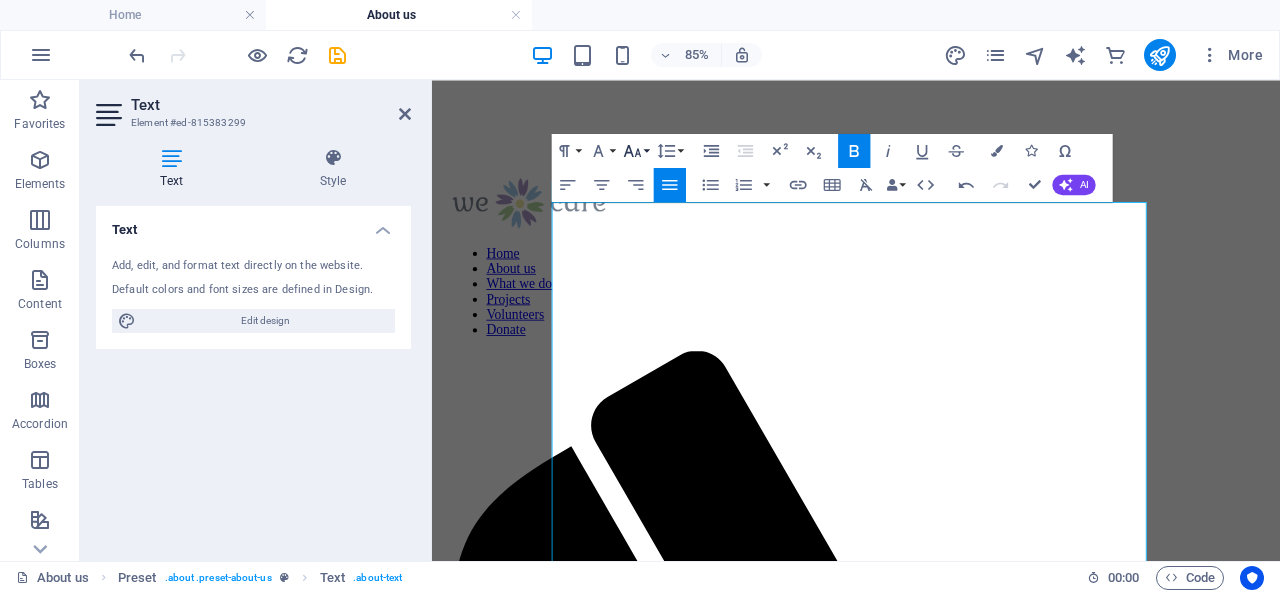 click 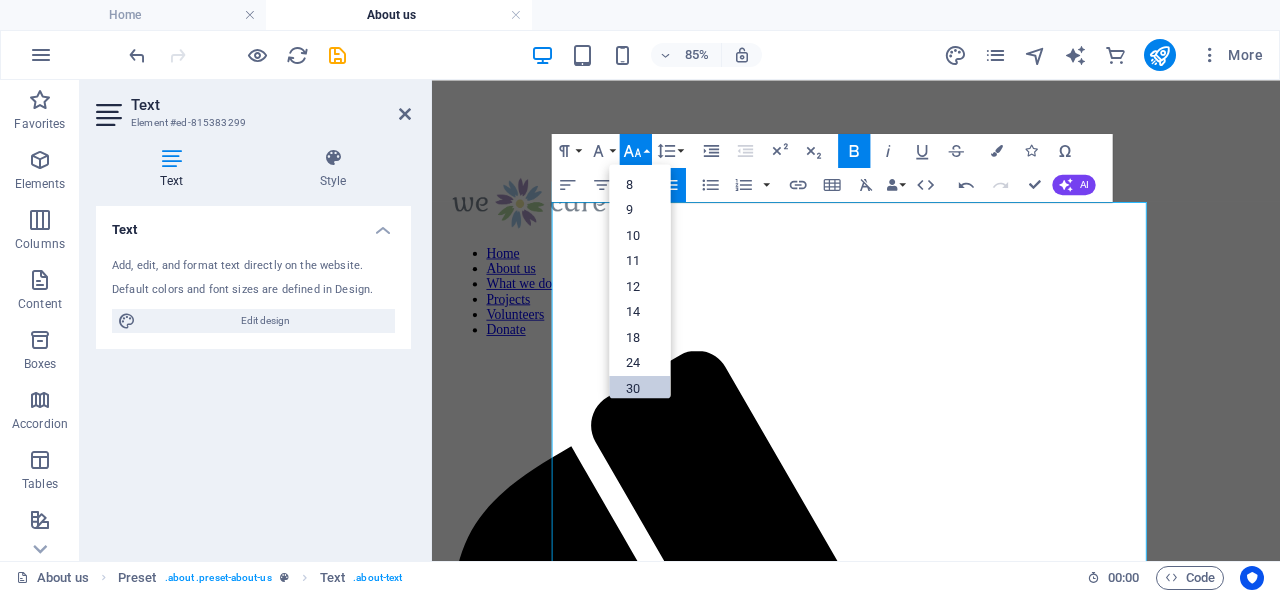 click on "30" at bounding box center (640, 388) 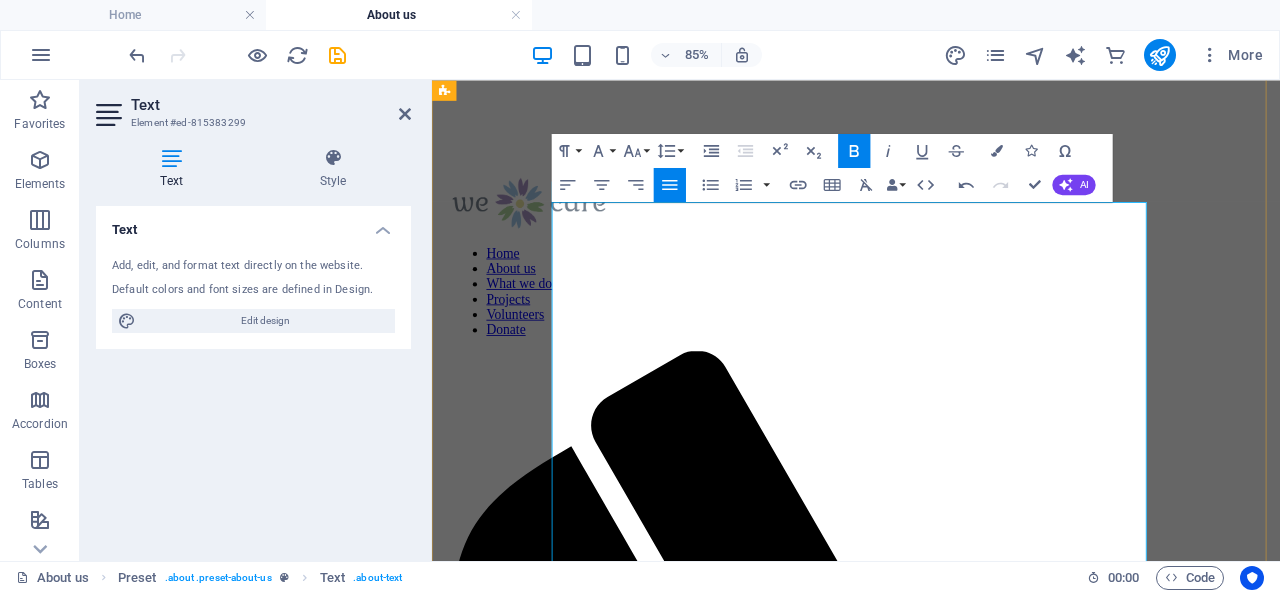 click at bounding box center [931, 2011] 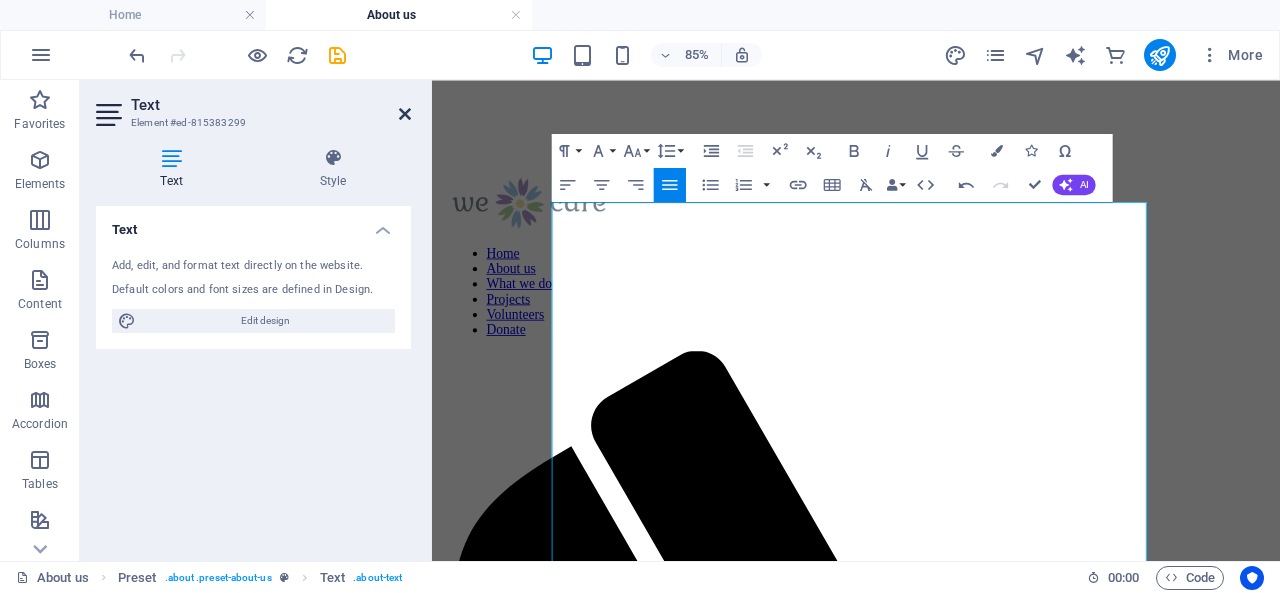 click at bounding box center [405, 114] 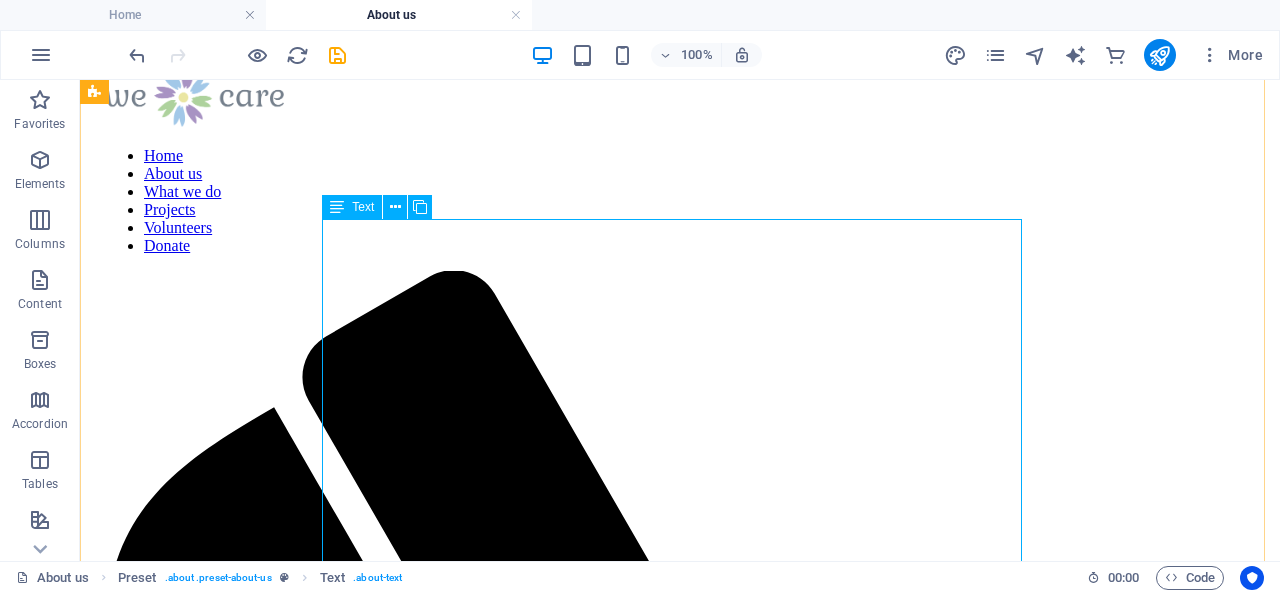 scroll, scrollTop: 326, scrollLeft: 0, axis: vertical 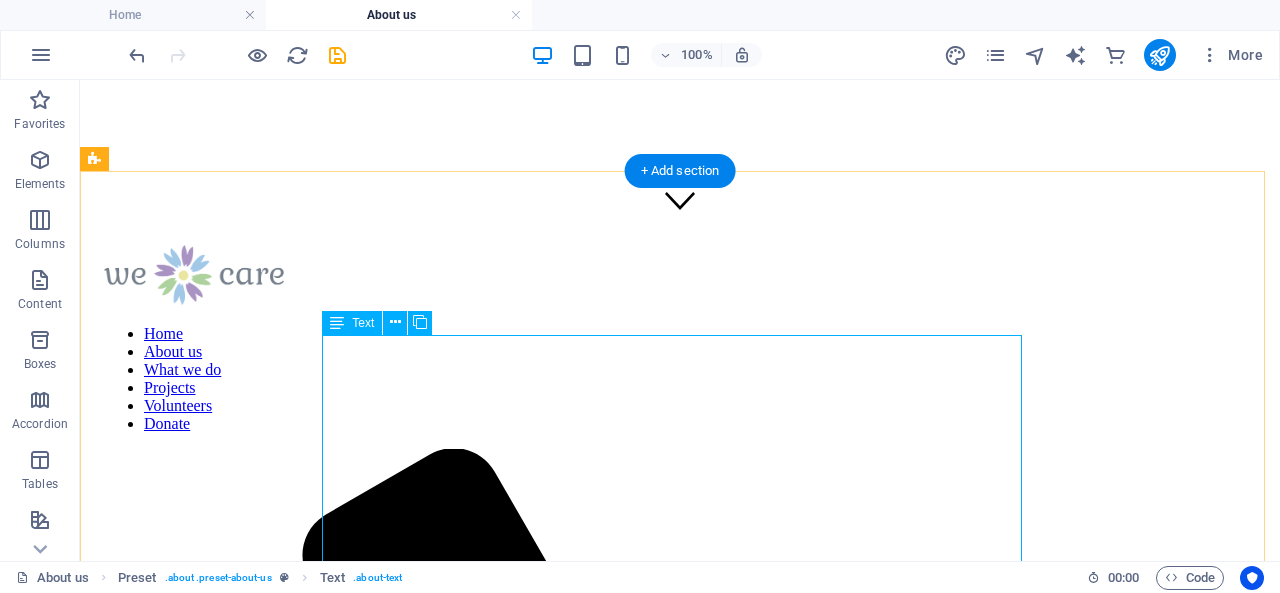 click on "Welcome to  LEO  – a dynamic platform dedicated to igniting change and empowering lives across India. We are a non-profit, non-governmental organization fueled by the vision of a brighter, more inclusive future — where every child learns, every woman rises, every youth leads, and every skill transforms into opportunity.                                                                          Who We Are At  LEO – Life Empowerment Organization , we believe in action, impact, and upliftment. Founded by a passionate group of changemakers, our mission is rooted in  education, skill development, women empowerment, and youth leadership . Every project, every initiative, and every life we touch reflects our belief in the  power of potential  — and the power of unity to bring that potential to life." at bounding box center [680, 2343] 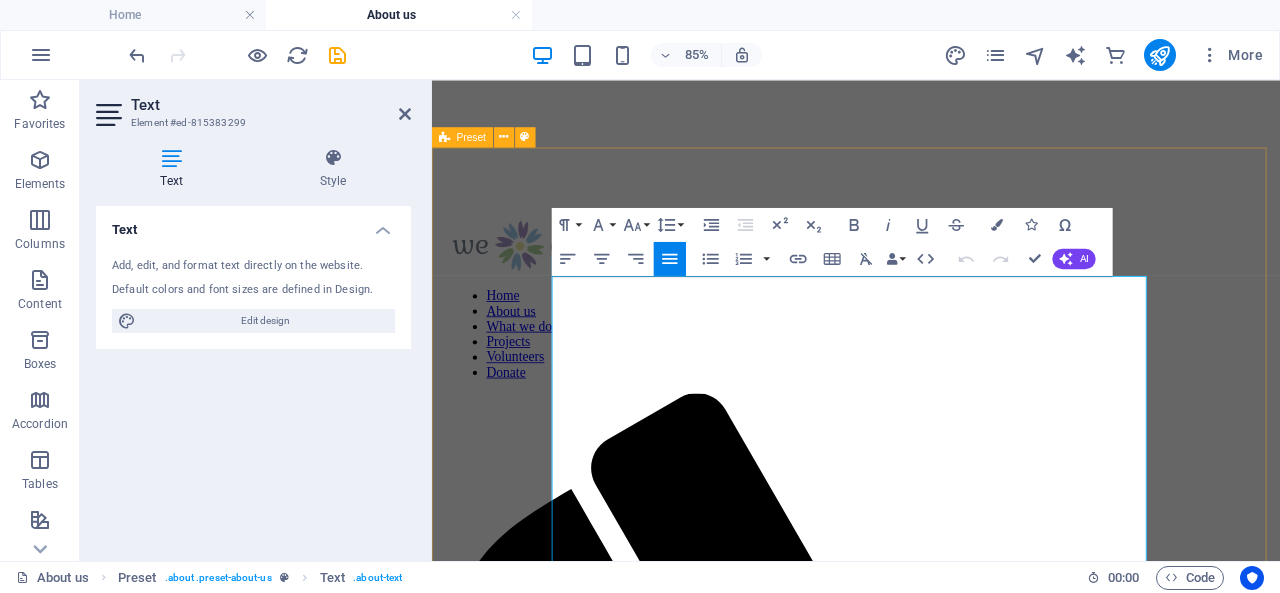 click on "Get to know us Welcome to  LEO  – a dynamic platform dedicated to igniting change and empowering lives across India. We are a non-profit, non-governmental organization fueled by the vision of a brighter, more inclusive future — where every child learns, every woman rises, every youth leads, and every skill transforms into opportunity.                                                                          Who We Are At  LEO – Life Empowerment Organization , we believe in action, impact, and upliftment. Founded by a passionate group of changemakers, our mission is rooted in  education, skill development, women empowerment, and youth leadership . Every project, every initiative, and every life we touch reflects our belief in the  power of potential  — and the power of unity to bring that potential to life." at bounding box center (931, 2156) 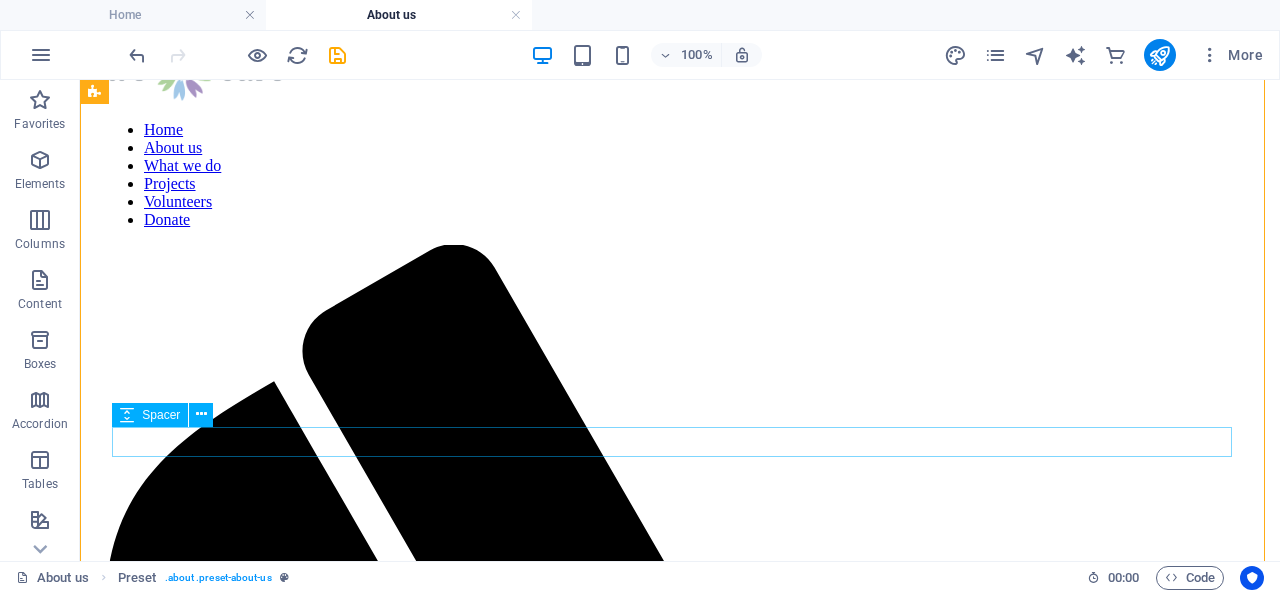 scroll, scrollTop: 347, scrollLeft: 0, axis: vertical 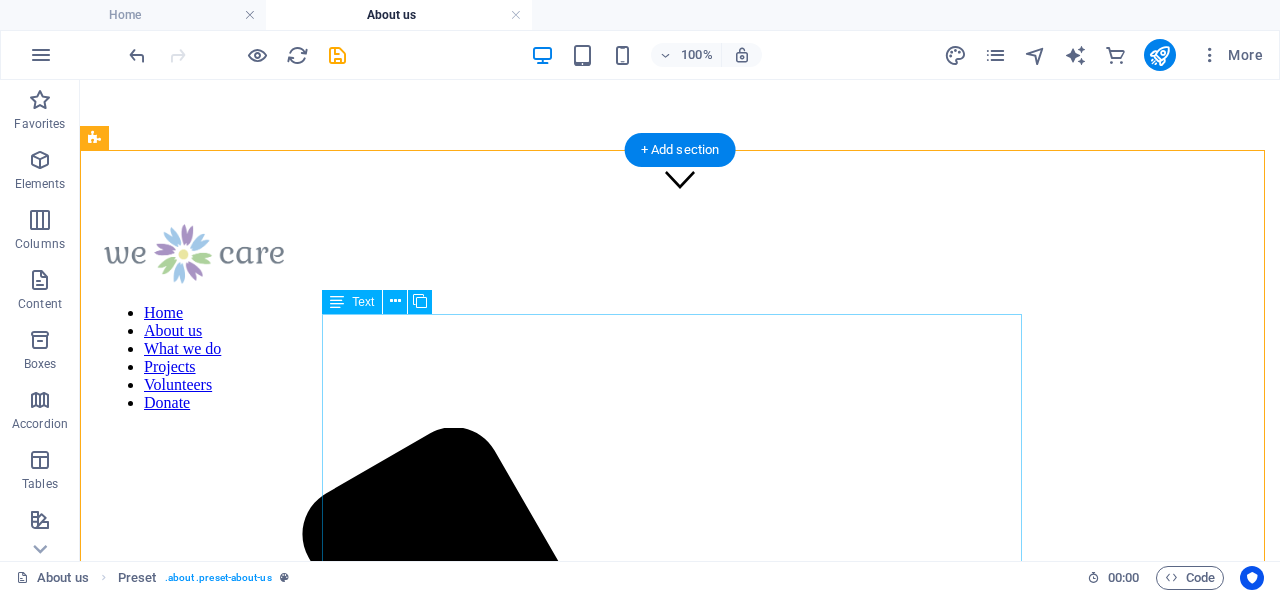 click on "Welcome to  LEO  – a dynamic platform dedicated to igniting change and empowering lives across India. We are a non-profit, non-governmental organization fueled by the vision of a brighter, more inclusive future — where every child learns, every woman rises, every youth leads, and every skill transforms into opportunity.                                                                          Who We Are At  LEO – Life Empowerment Organization , we believe in action, impact, and upliftment. Founded by a passionate group of changemakers, our mission is rooted in  education, skill development, women empowerment, and youth leadership . Every project, every initiative, and every life we touch reflects our belief in the  power of potential  — and the power of unity to bring that potential to life." at bounding box center [680, 2322] 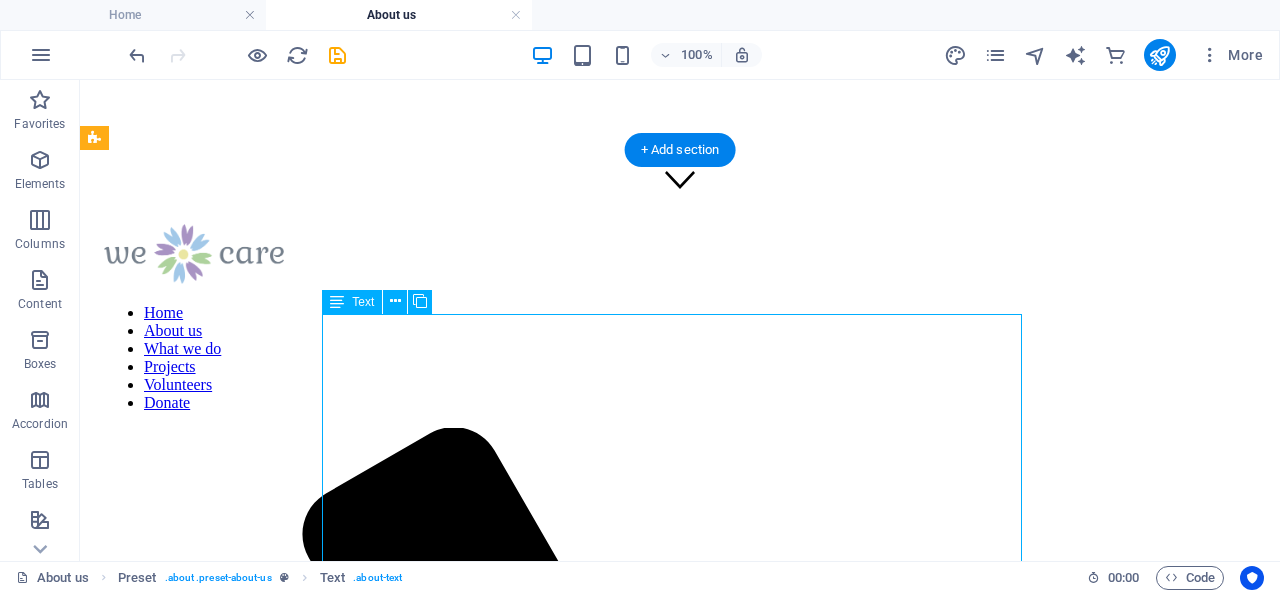 click on "Welcome to  LEO  – a dynamic platform dedicated to igniting change and empowering lives across India. We are a non-profit, non-governmental organization fueled by the vision of a brighter, more inclusive future — where every child learns, every woman rises, every youth leads, and every skill transforms into opportunity.                                                                          Who We Are At  LEO – Life Empowerment Organization , we believe in action, impact, and upliftment. Founded by a passionate group of changemakers, our mission is rooted in  education, skill development, women empowerment, and youth leadership . Every project, every initiative, and every life we touch reflects our belief in the  power of potential  — and the power of unity to bring that potential to life." at bounding box center [680, 2322] 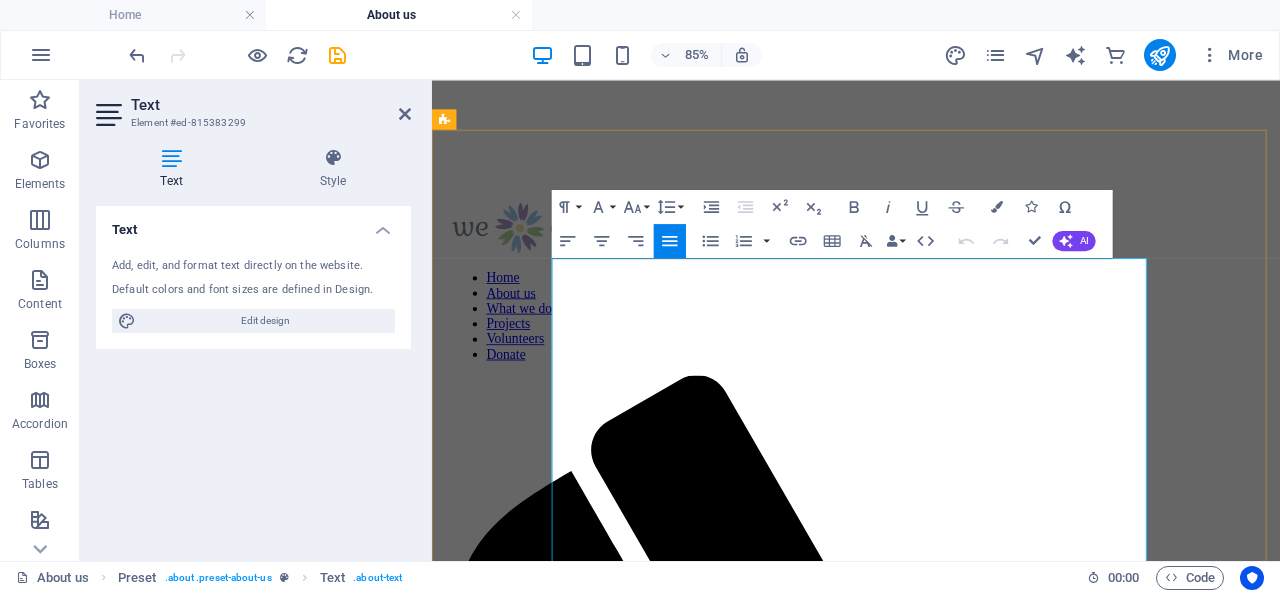 click on "Welcome to  LEO  – a dynamic platform dedicated to igniting change and empowering lives across India. We are a non-profit, non-governmental organization fueled by the vision of a brighter, more inclusive future — where every child learns, every woman rises, every youth leads, and every skill transforms into opportunity." at bounding box center [914, 1956] 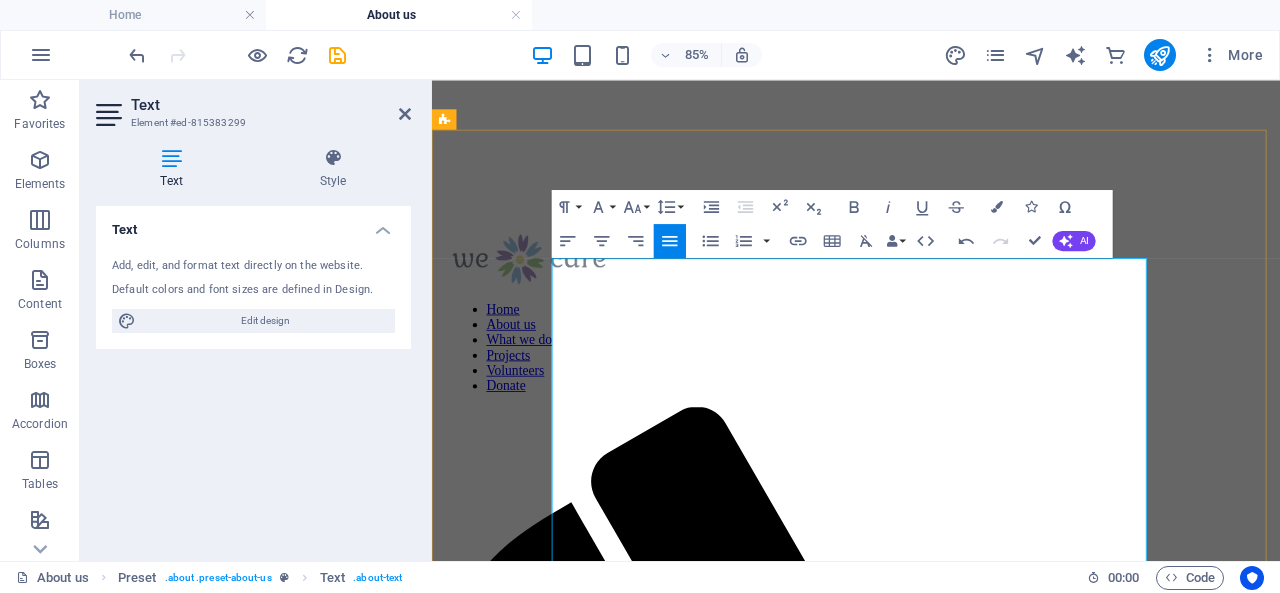 click on "LEO – Life Empowerment Organization" at bounding box center [672, 2175] 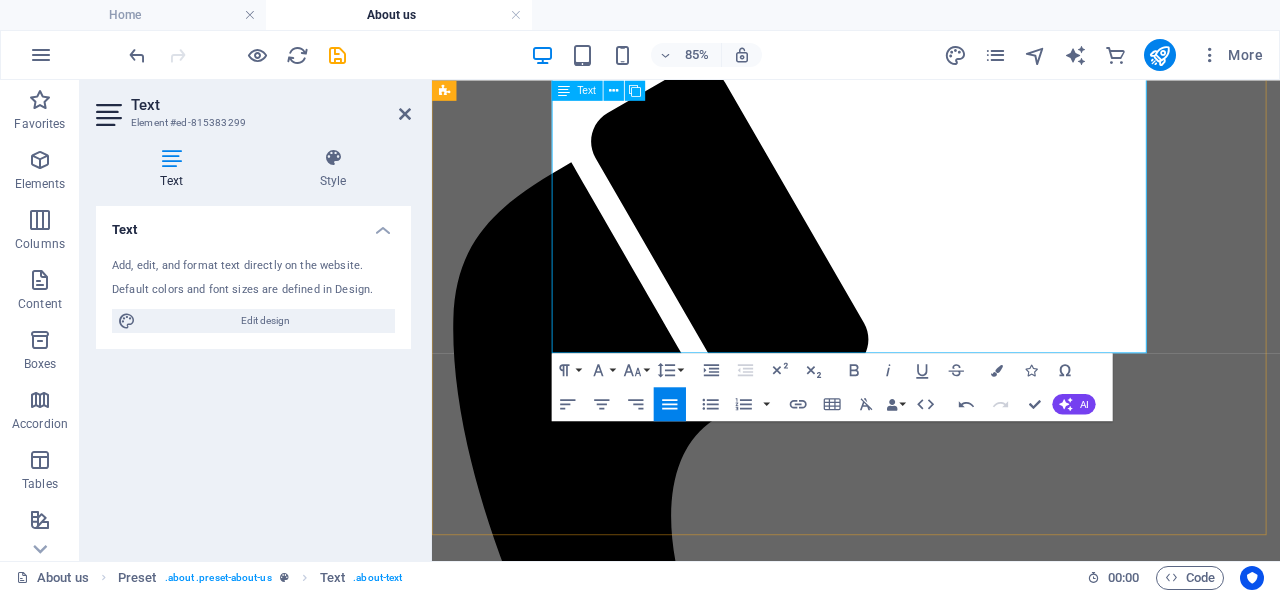 scroll, scrollTop: 448, scrollLeft: 0, axis: vertical 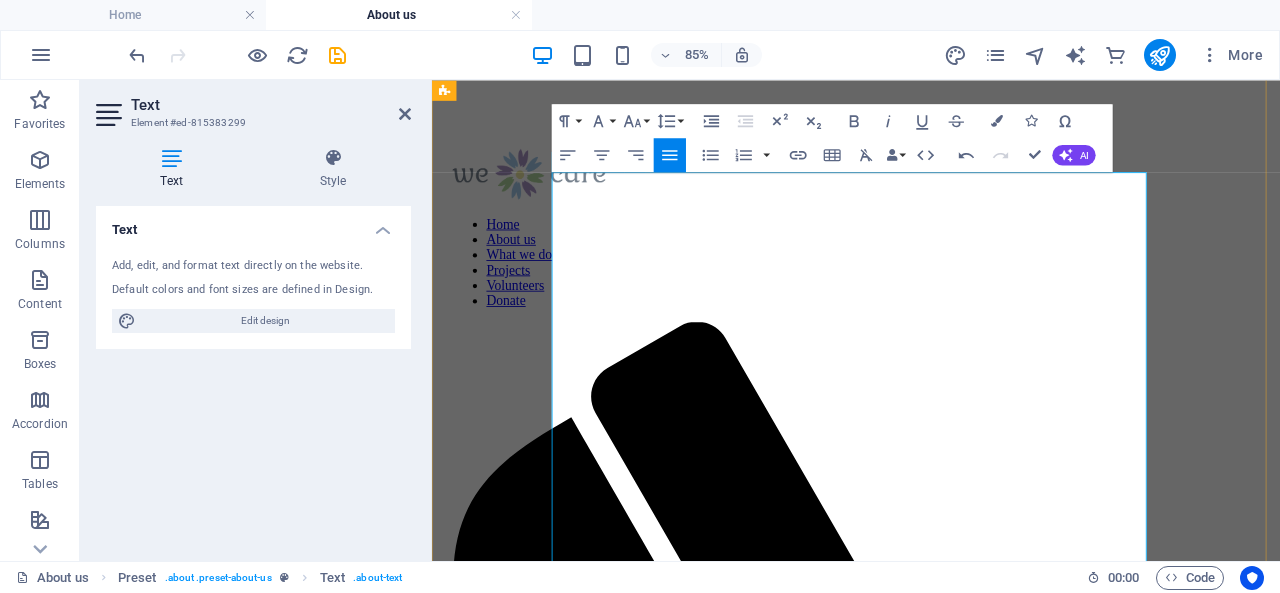 click on "Who We Are" at bounding box center (931, 2025) 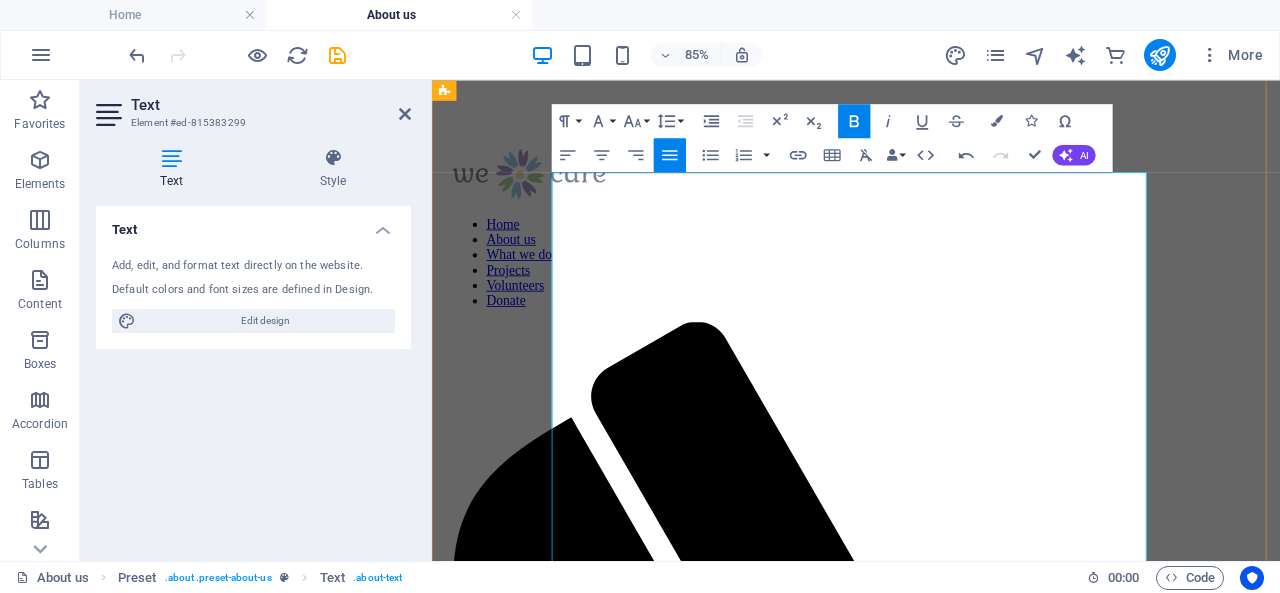 click at bounding box center [931, 1976] 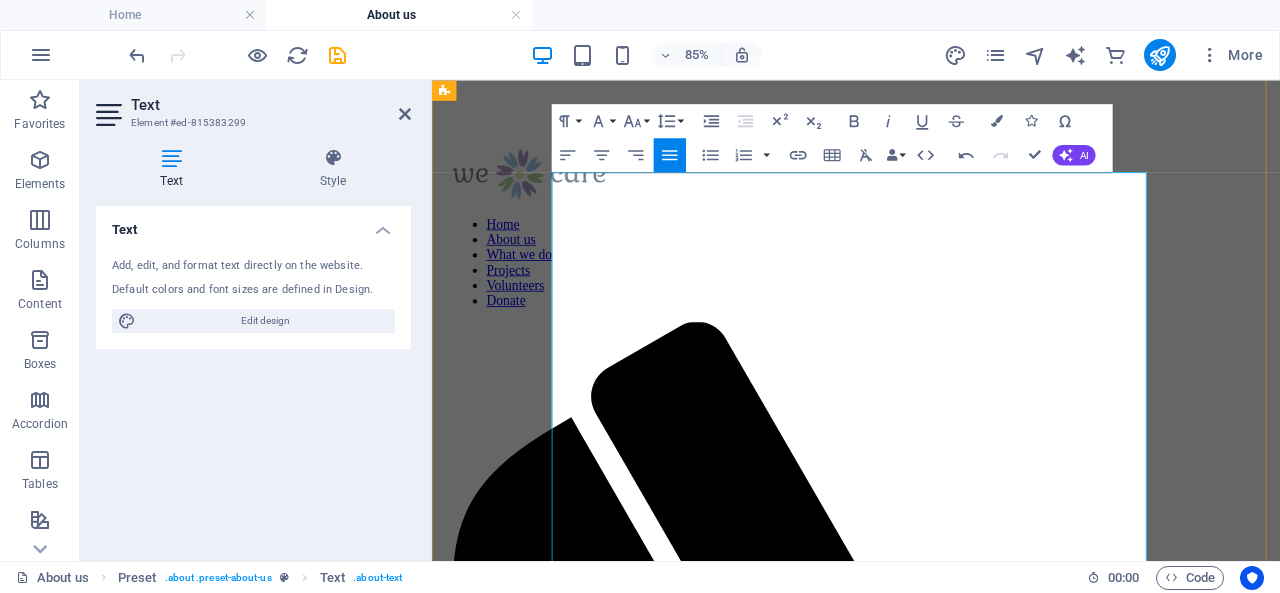 click on "Welcome to  LEO  – a dynamic platform dedicated to igniting change and empowering lives across India. We are a non-profit, non-governmental organization fueled by the vision of a brighter, more inclusive future — where every child learns, every woman rises, every youth leads, and every skill transforms into opportunity." at bounding box center [931, 1893] 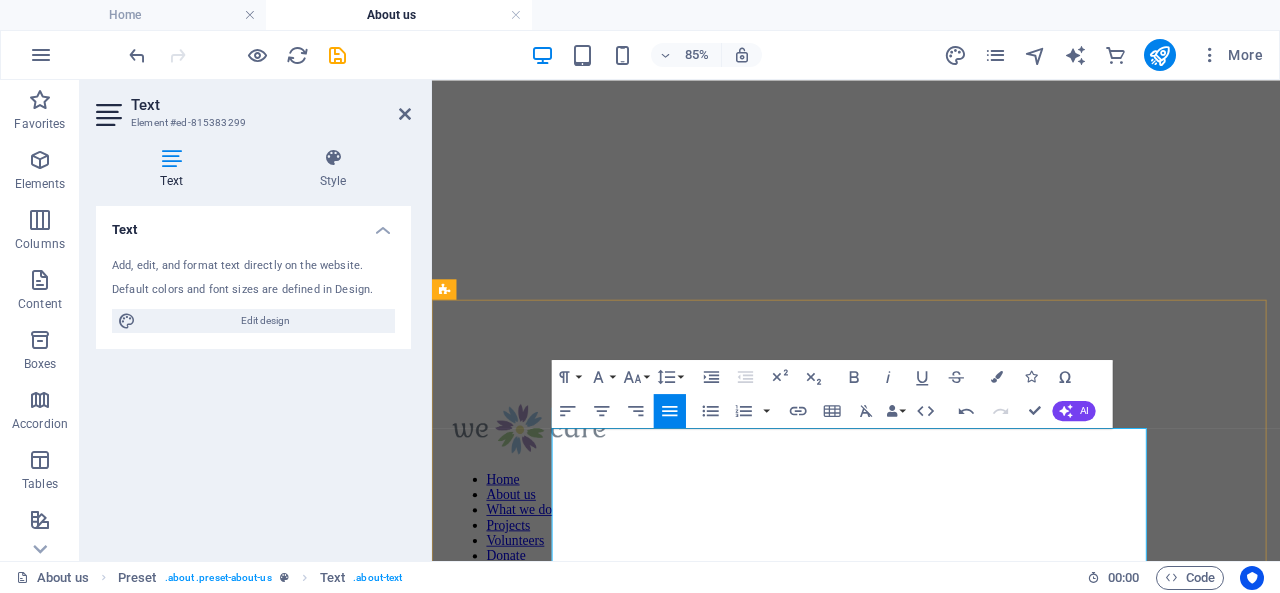 scroll, scrollTop: 247, scrollLeft: 0, axis: vertical 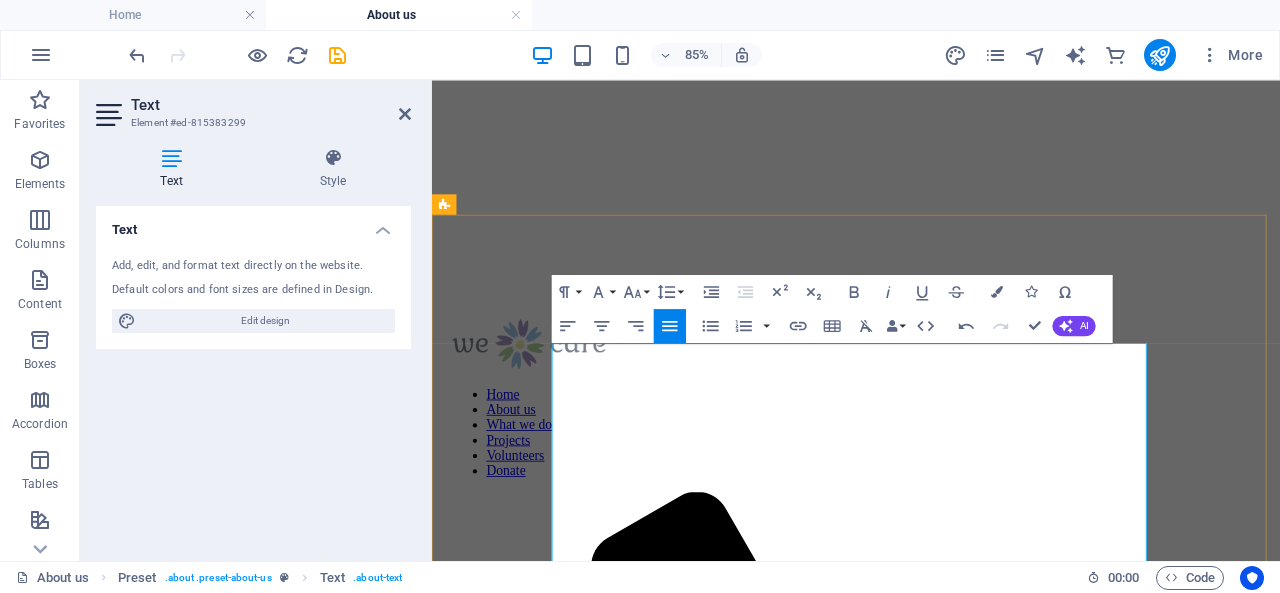 drag, startPoint x: 1152, startPoint y: 550, endPoint x: 624, endPoint y: 407, distance: 547.0219 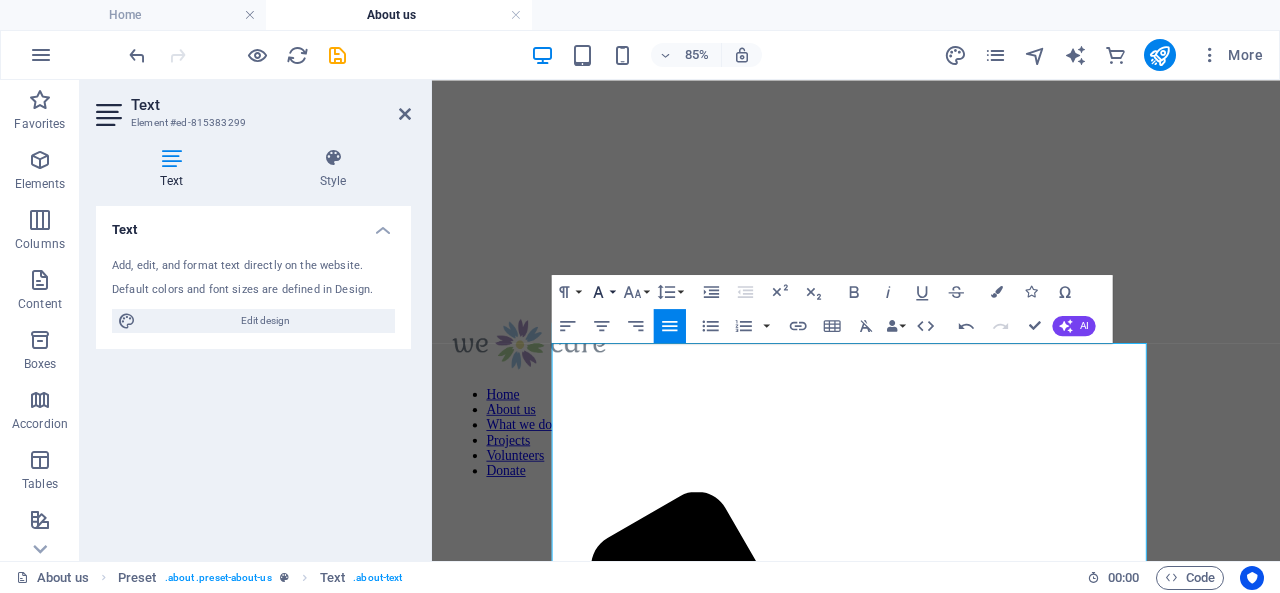 click 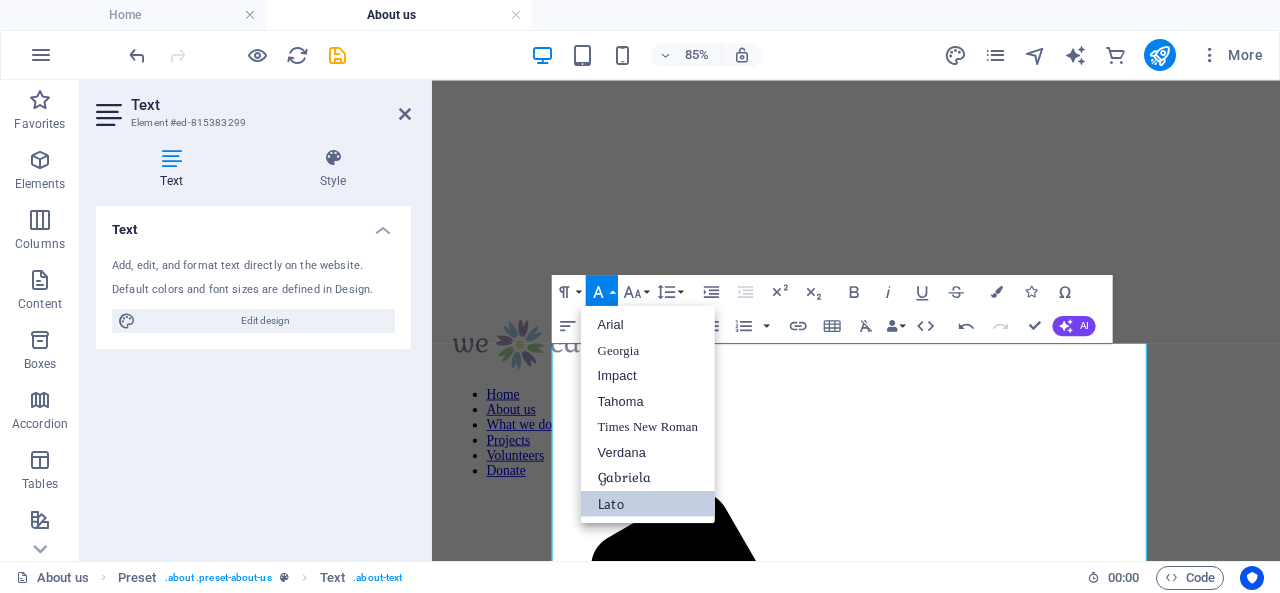 scroll, scrollTop: 0, scrollLeft: 0, axis: both 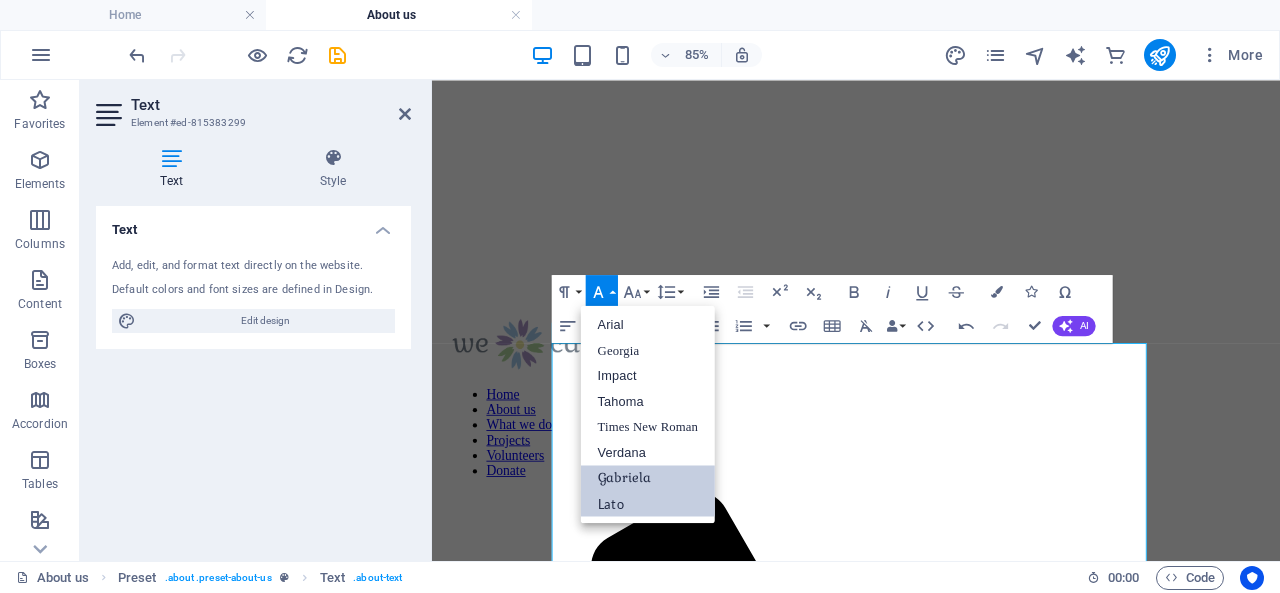 click on "Gabriela" at bounding box center [648, 478] 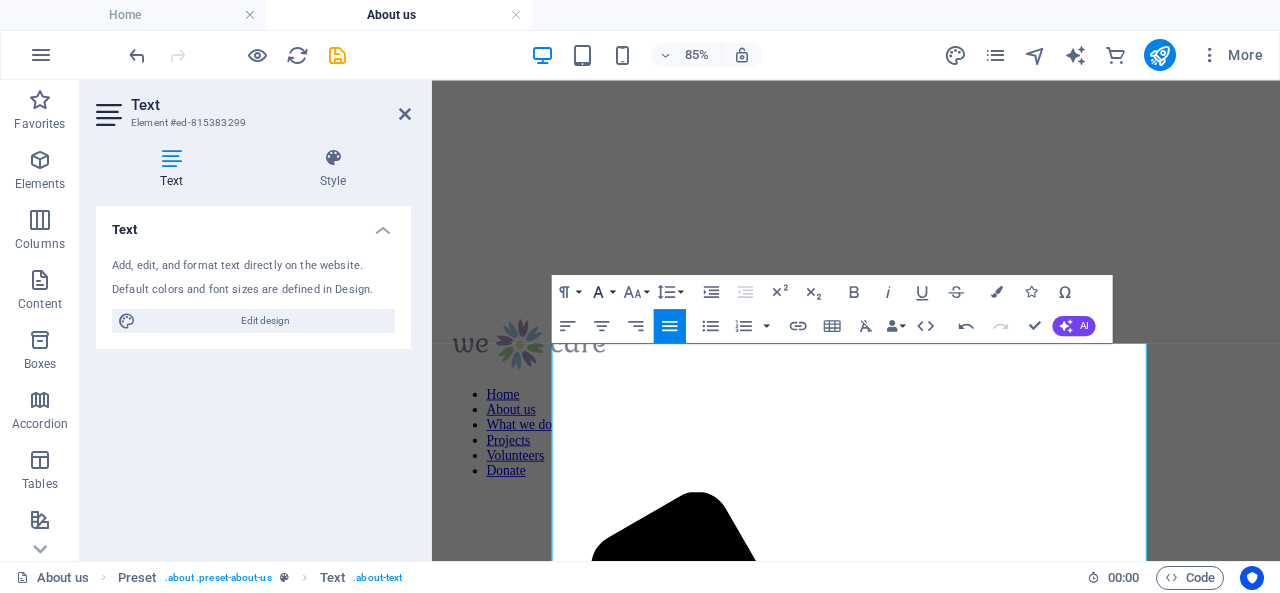 click on "Font Family" at bounding box center [602, 292] 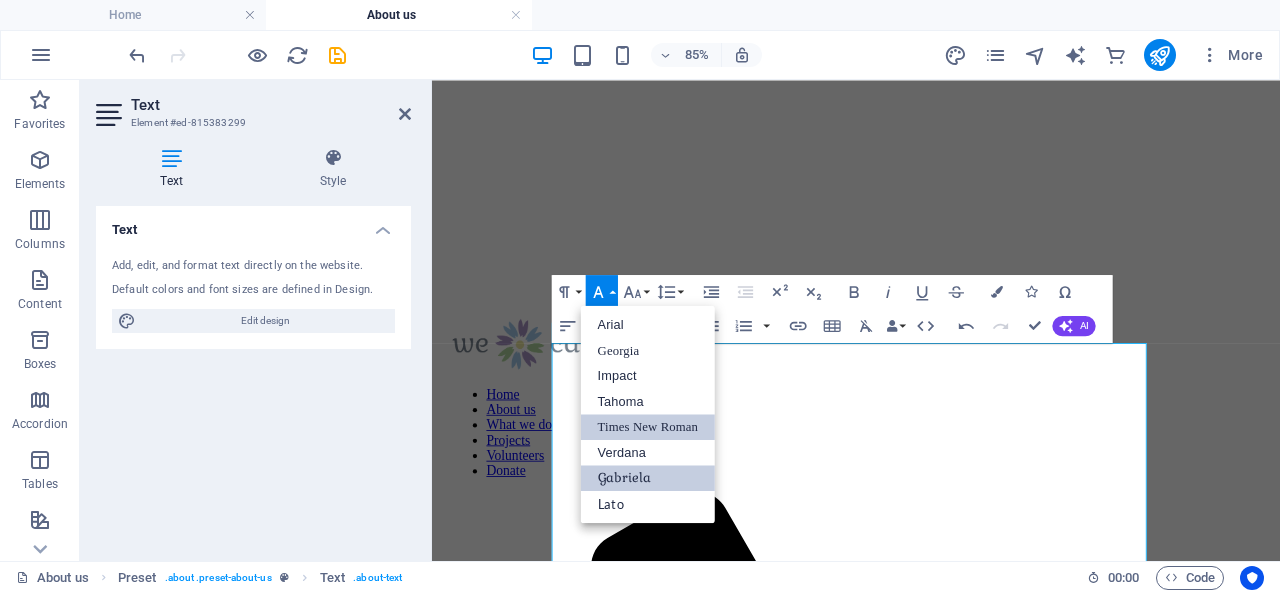 scroll, scrollTop: 0, scrollLeft: 0, axis: both 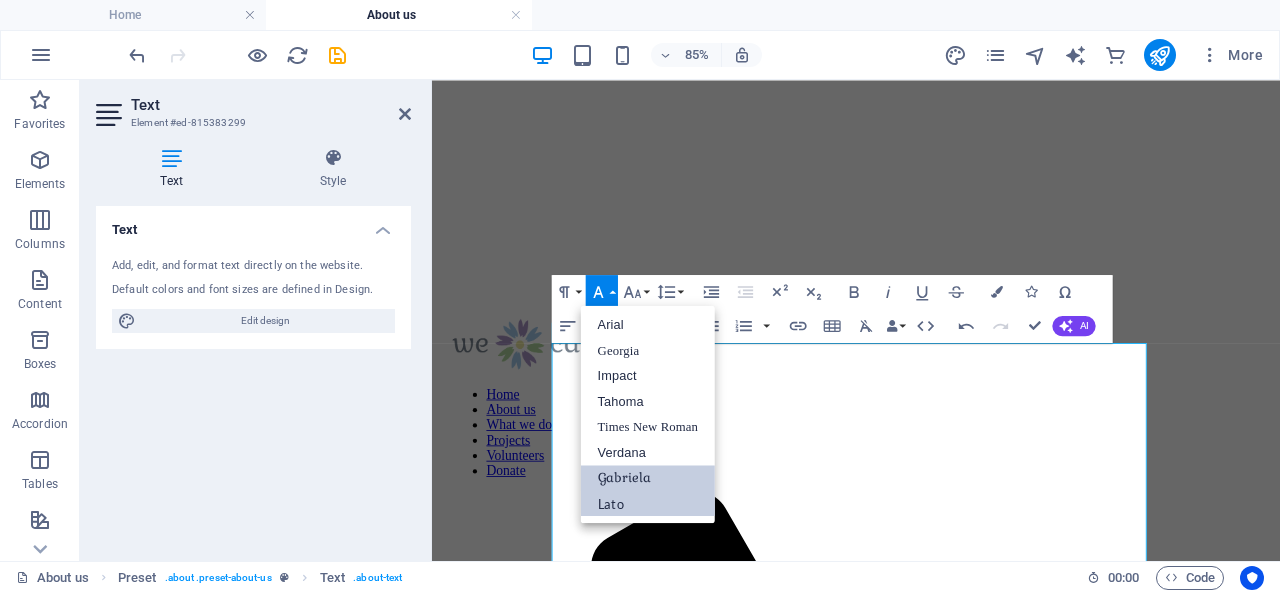 click on "Lato" at bounding box center (648, 502) 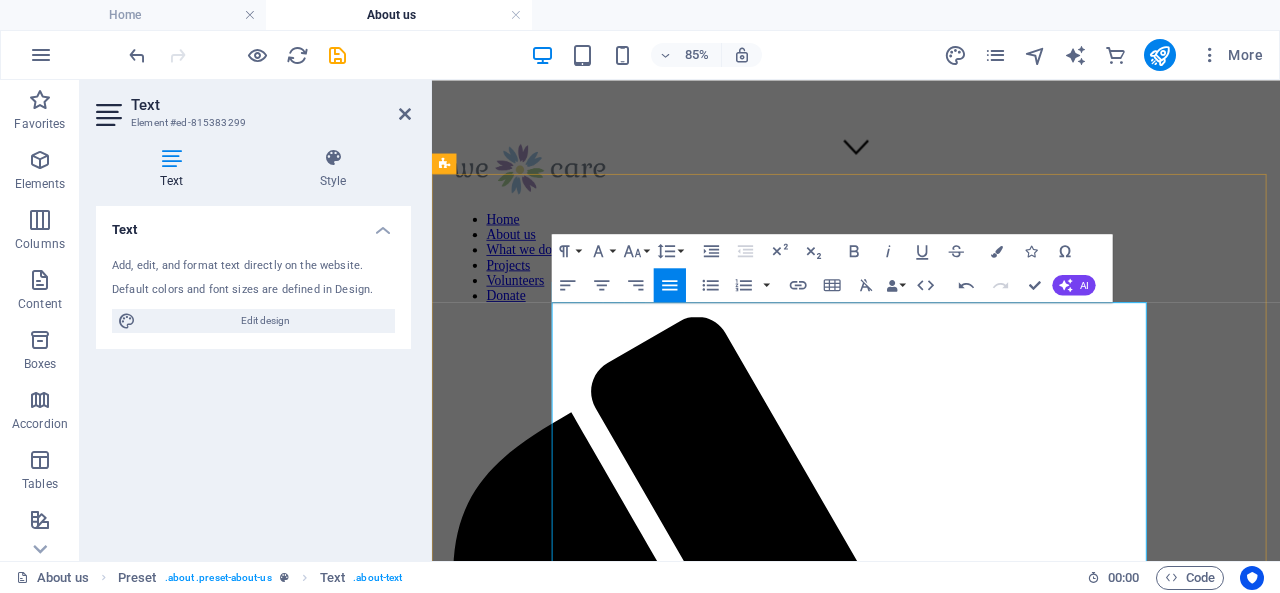 scroll, scrollTop: 548, scrollLeft: 0, axis: vertical 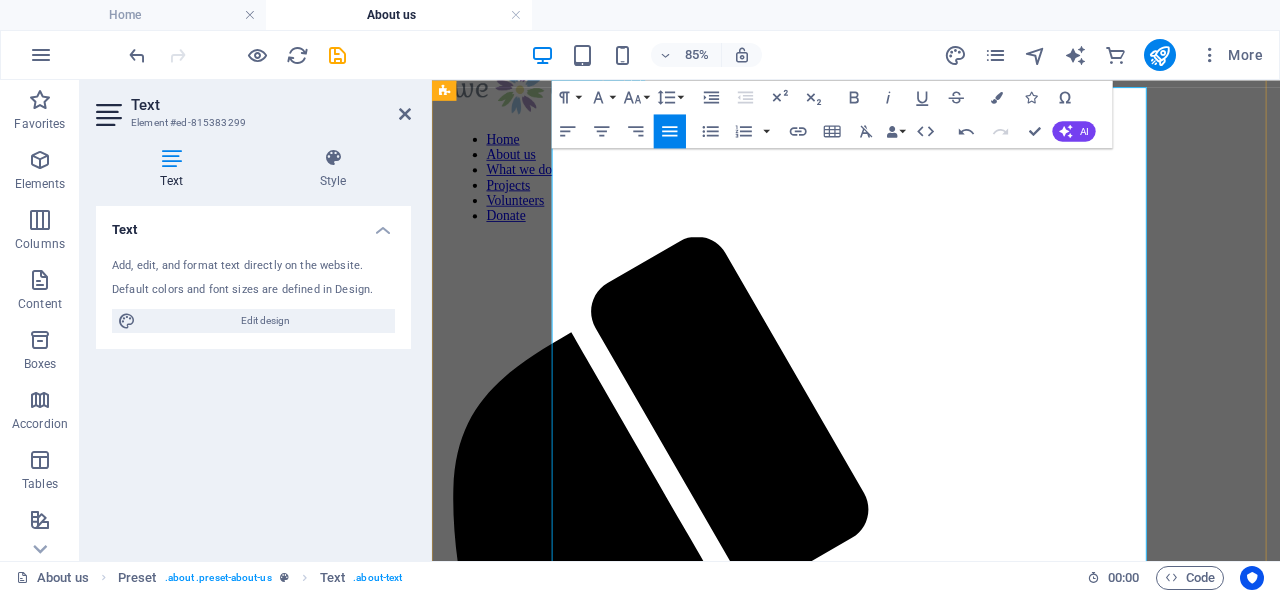 click on "​" at bounding box center [931, 2033] 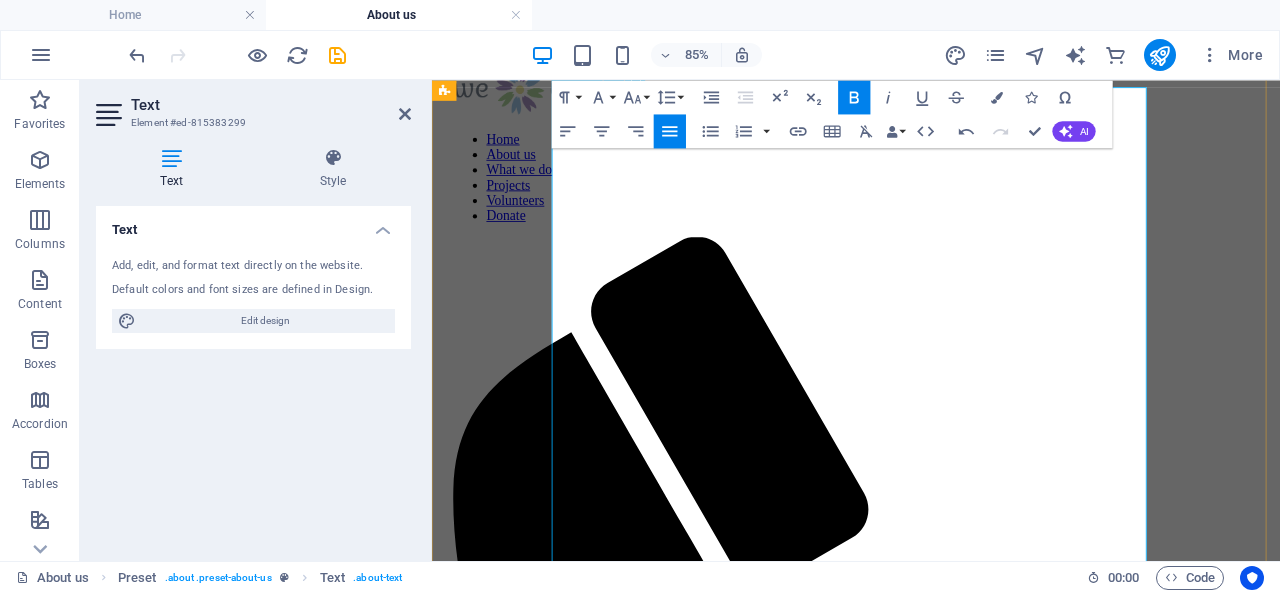 click on "At  LEO – Life Empowerment Organization , we believe in action, impact, and upliftment. Founded by a passionate group of changemakers, our mission is rooted in  education, skill development, women empowerment, and youth leadership . Every project, every initiative, and every life we touch reflects our belief in the  power of potential  — and the power of unity to bring that potential to life." at bounding box center [925, 2133] 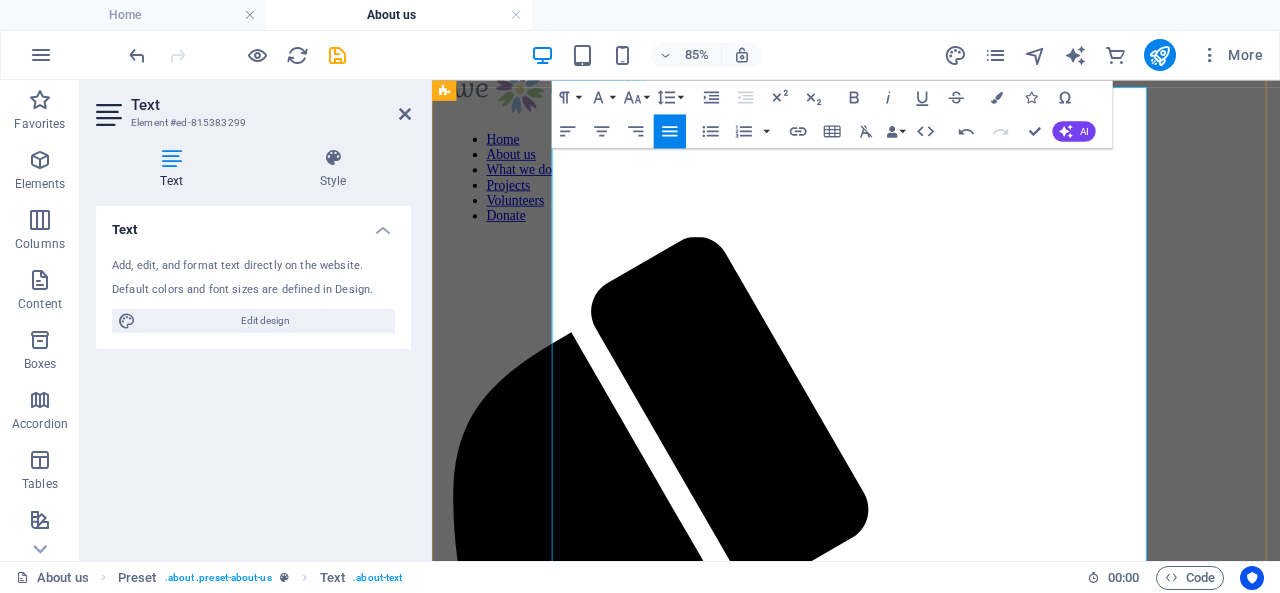 scroll, scrollTop: 748, scrollLeft: 0, axis: vertical 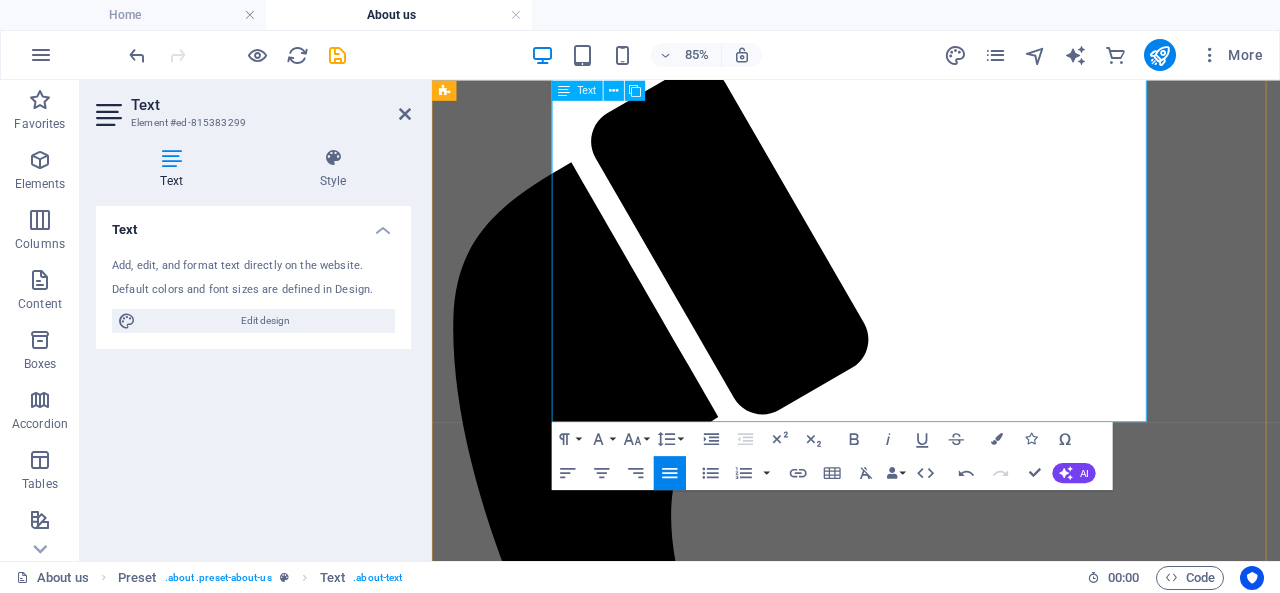 drag, startPoint x: 661, startPoint y: 241, endPoint x: 779, endPoint y: 464, distance: 252.29546 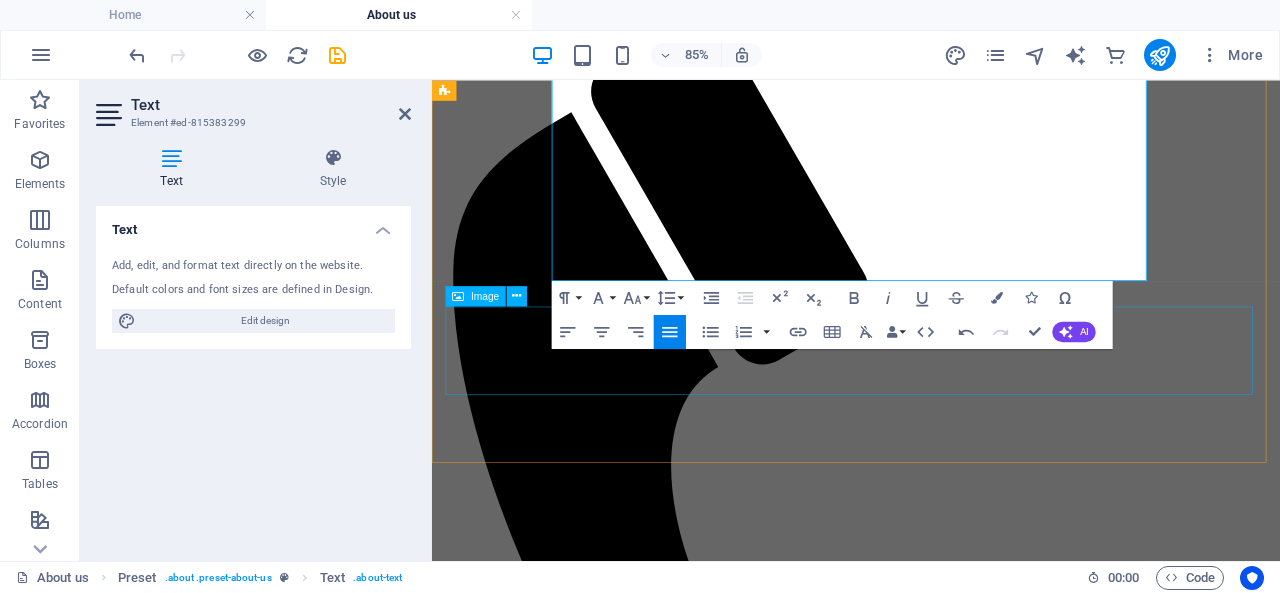 scroll, scrollTop: 548, scrollLeft: 0, axis: vertical 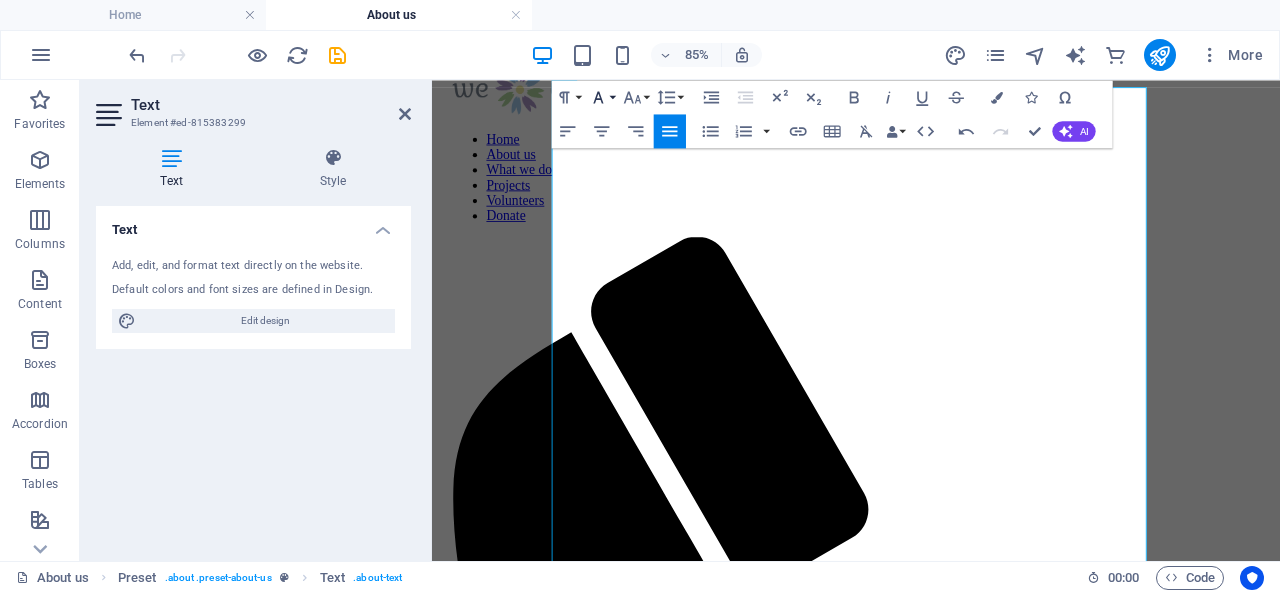 click on "Font Family" at bounding box center [602, 97] 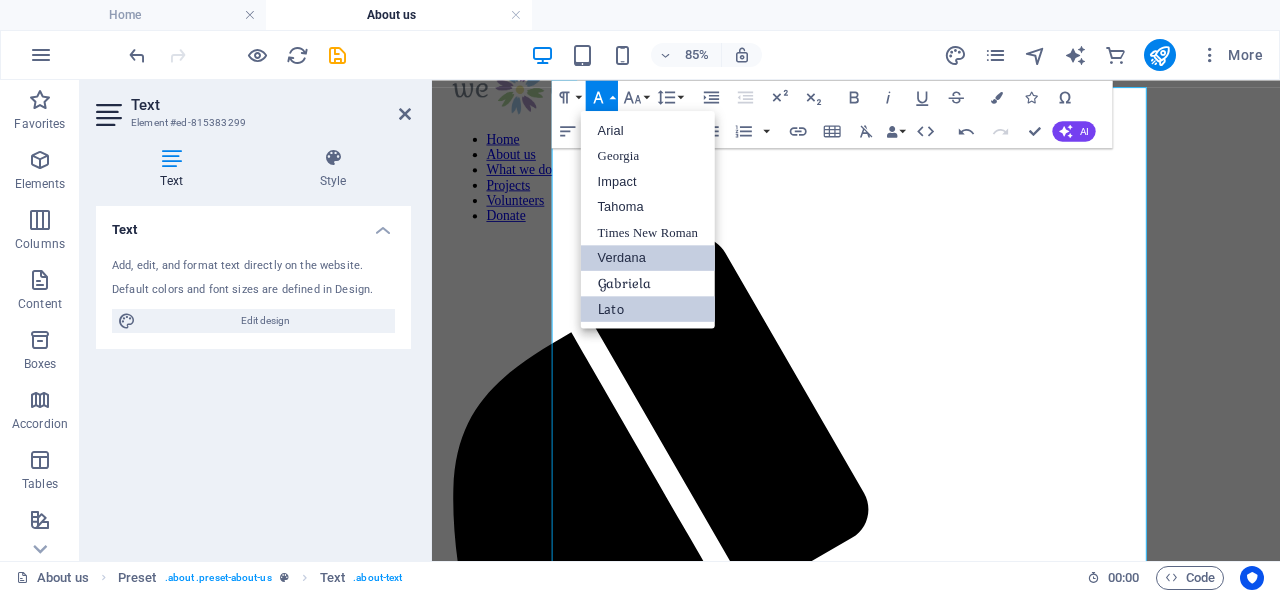 scroll, scrollTop: 0, scrollLeft: 0, axis: both 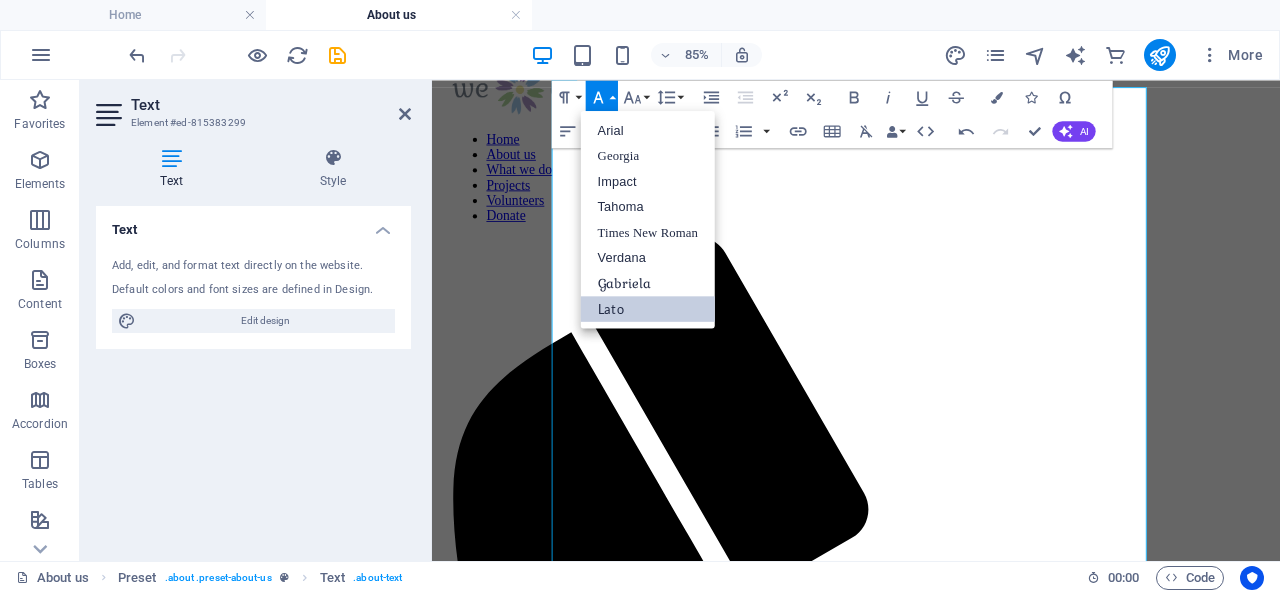 click on "Lato" at bounding box center (648, 309) 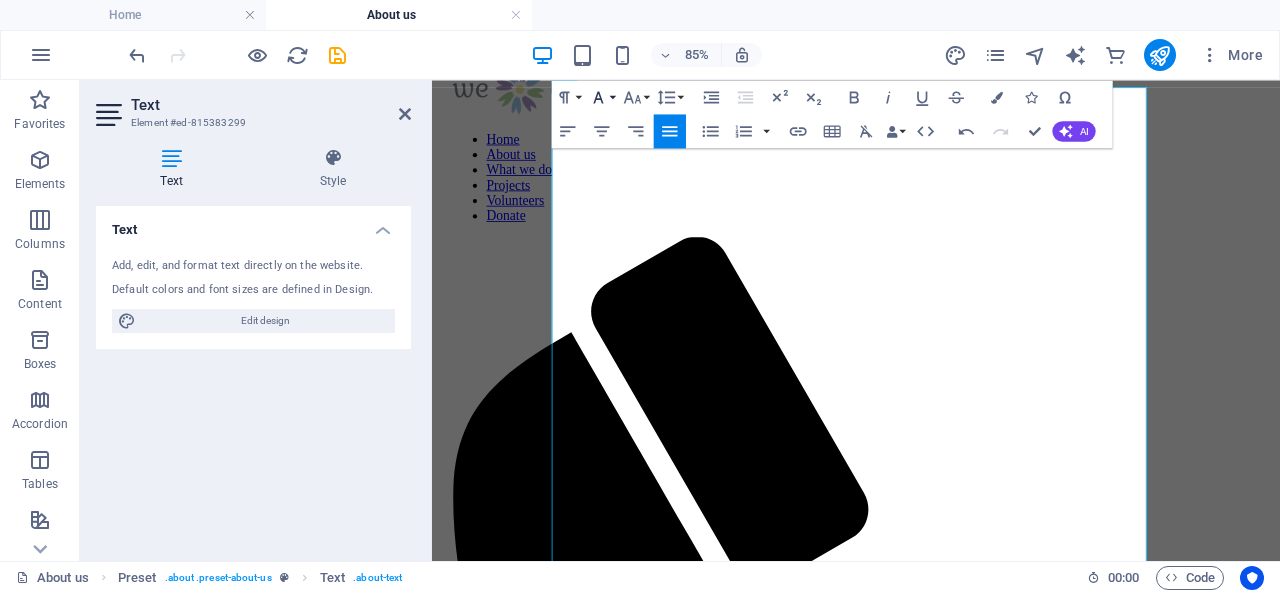 click on "Font Family" at bounding box center (602, 97) 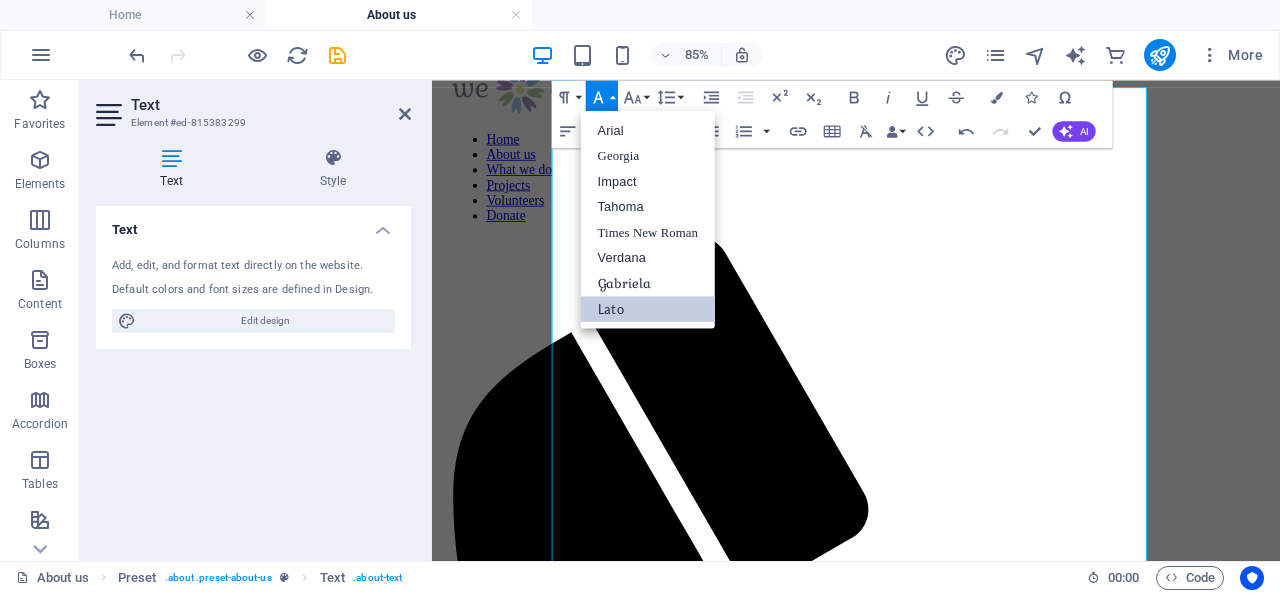 scroll, scrollTop: 0, scrollLeft: 0, axis: both 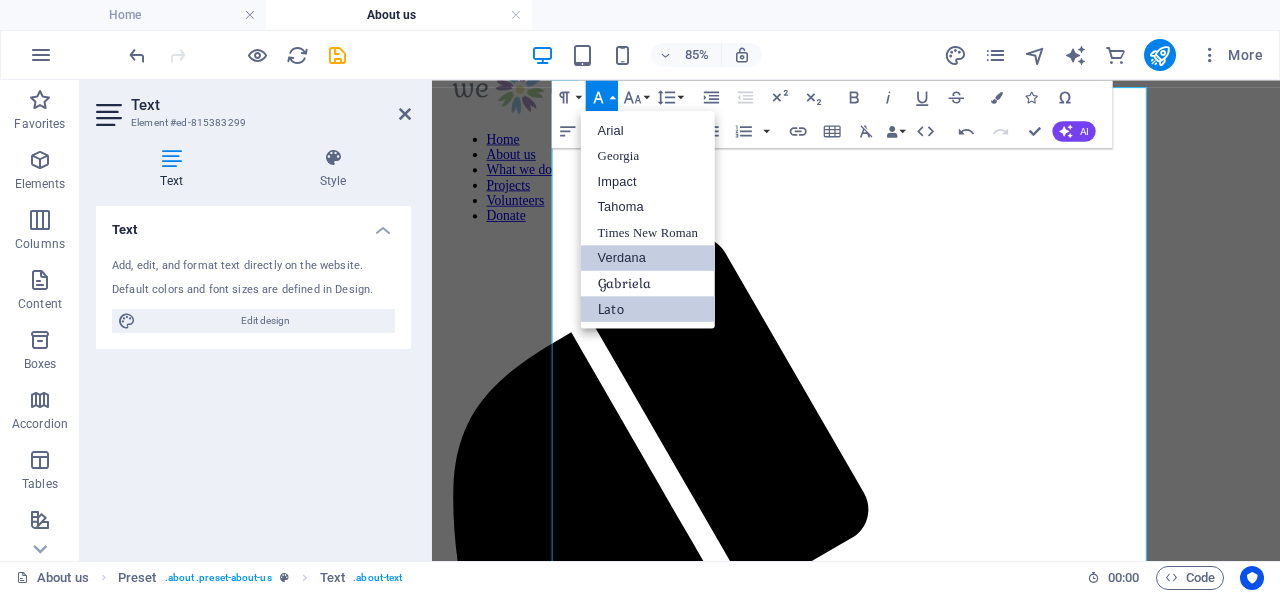 click on "Verdana" at bounding box center (648, 258) 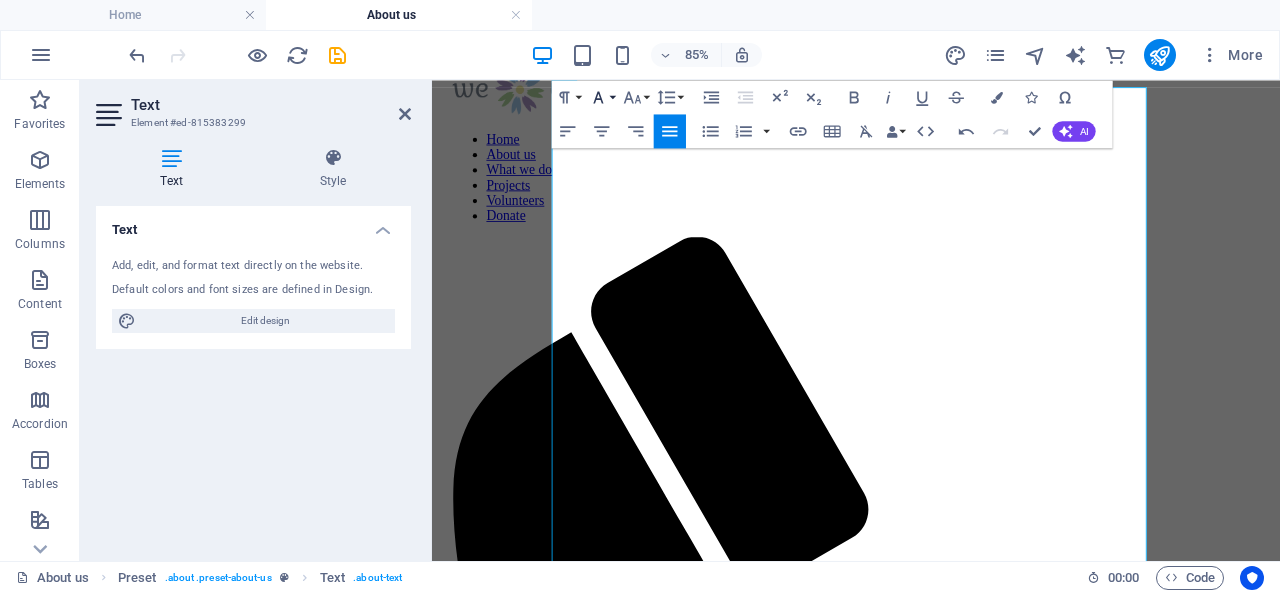 click 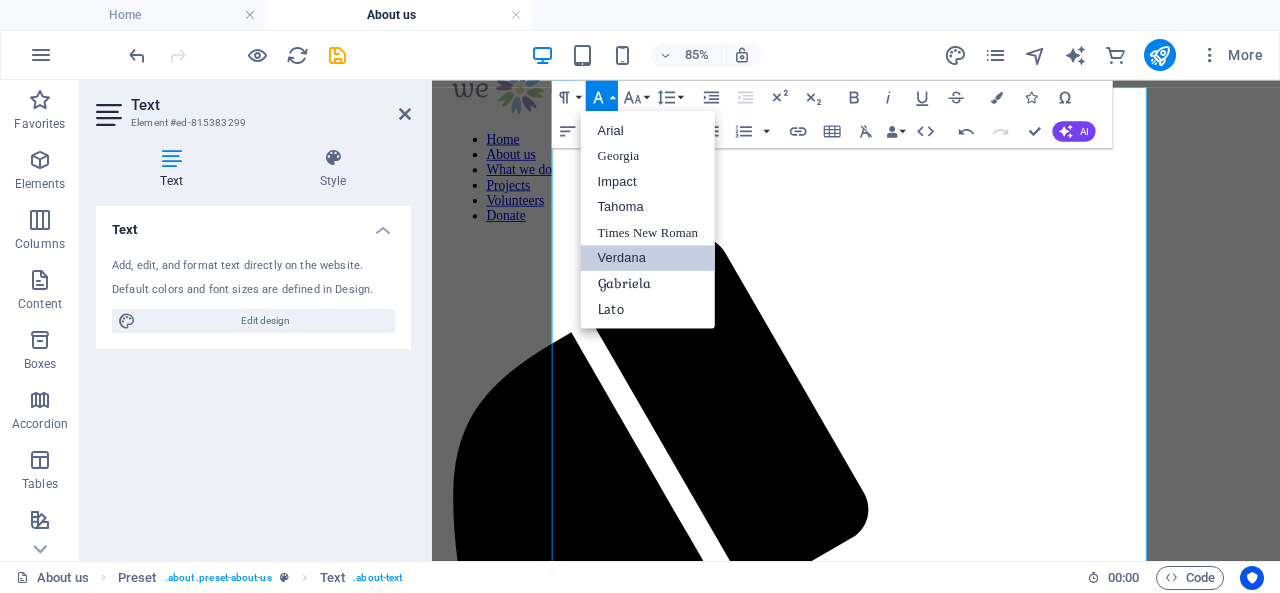 scroll, scrollTop: 0, scrollLeft: 0, axis: both 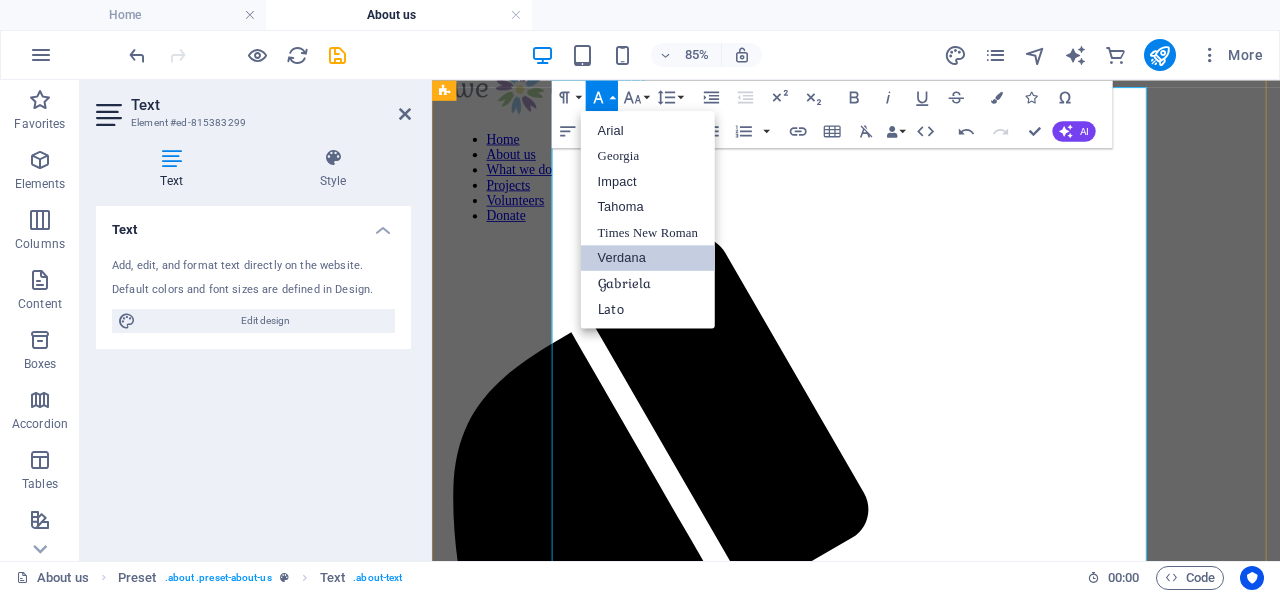 click on "Who We Are" at bounding box center [931, 1980] 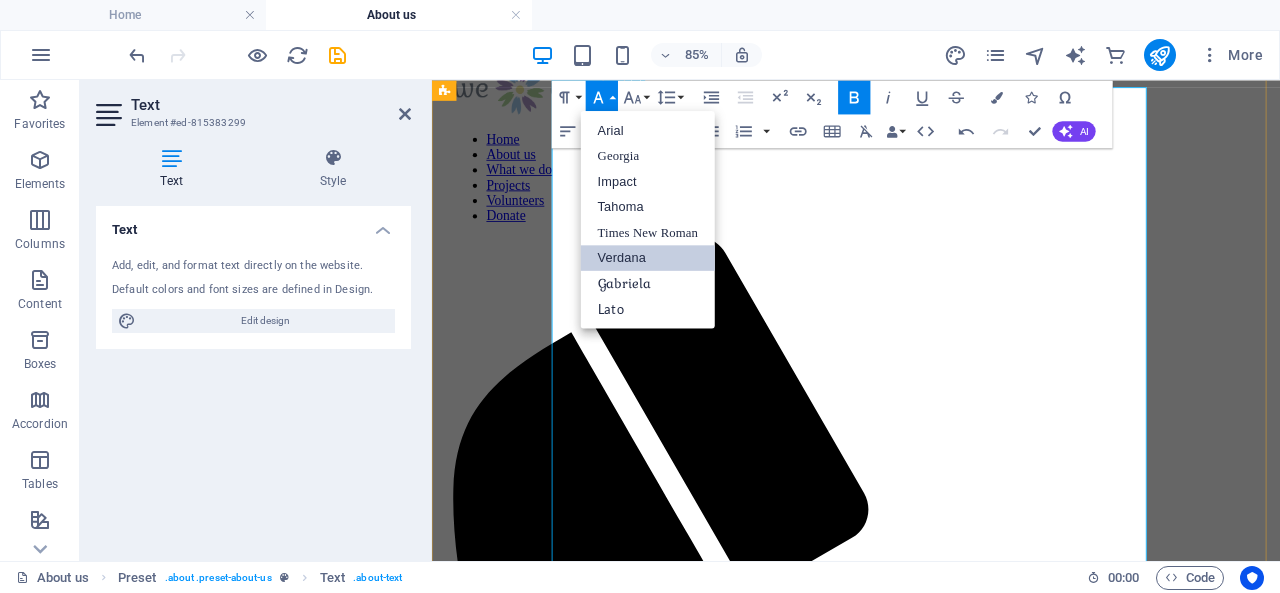 drag, startPoint x: 1050, startPoint y: 366, endPoint x: 856, endPoint y: 350, distance: 194.65868 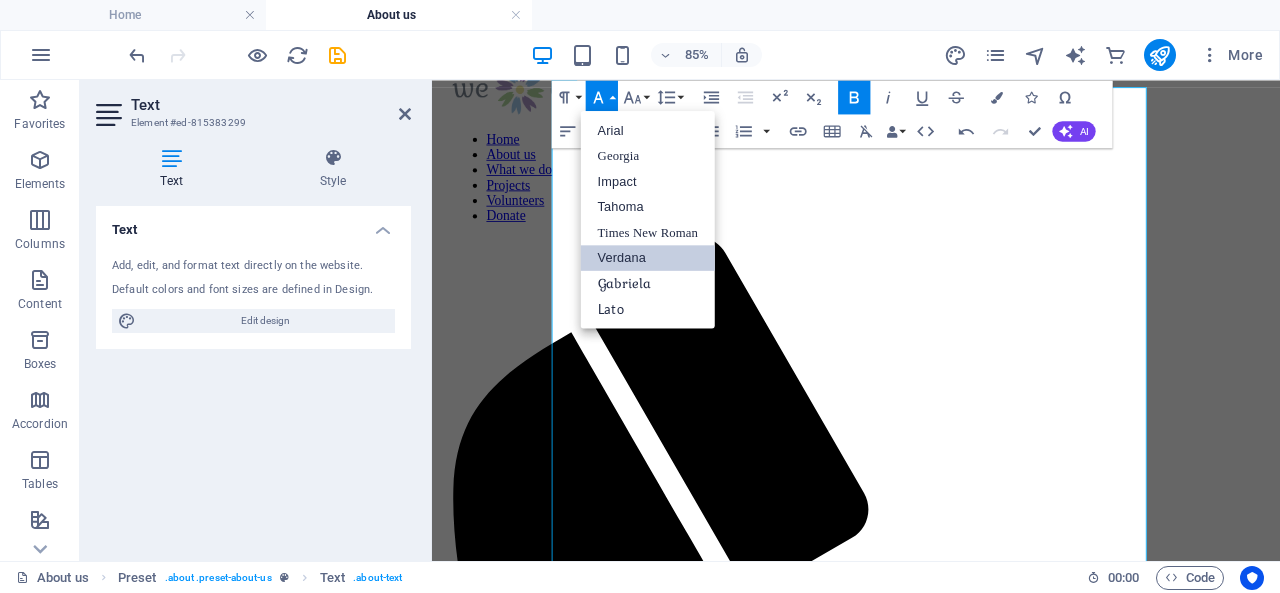 click 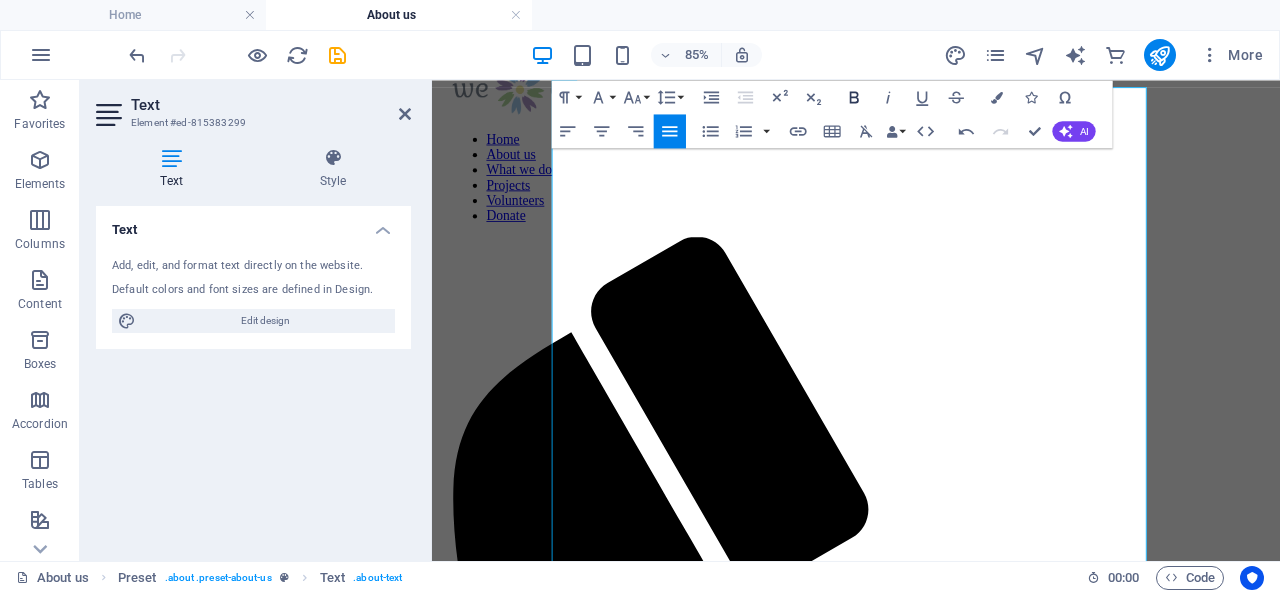 click 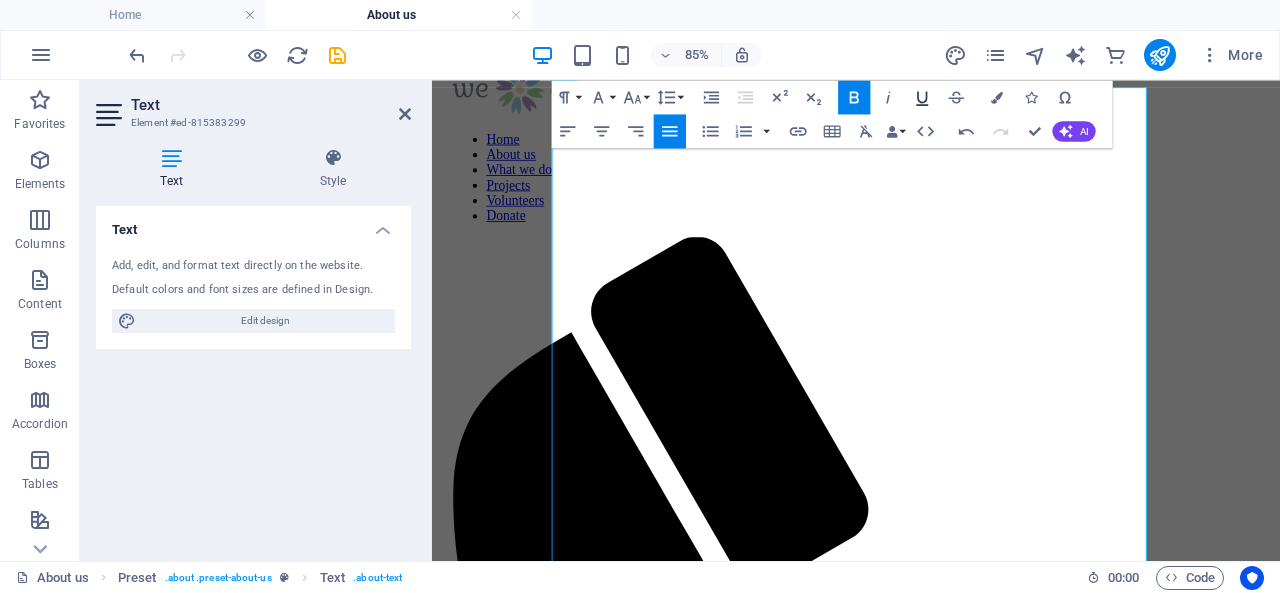 click 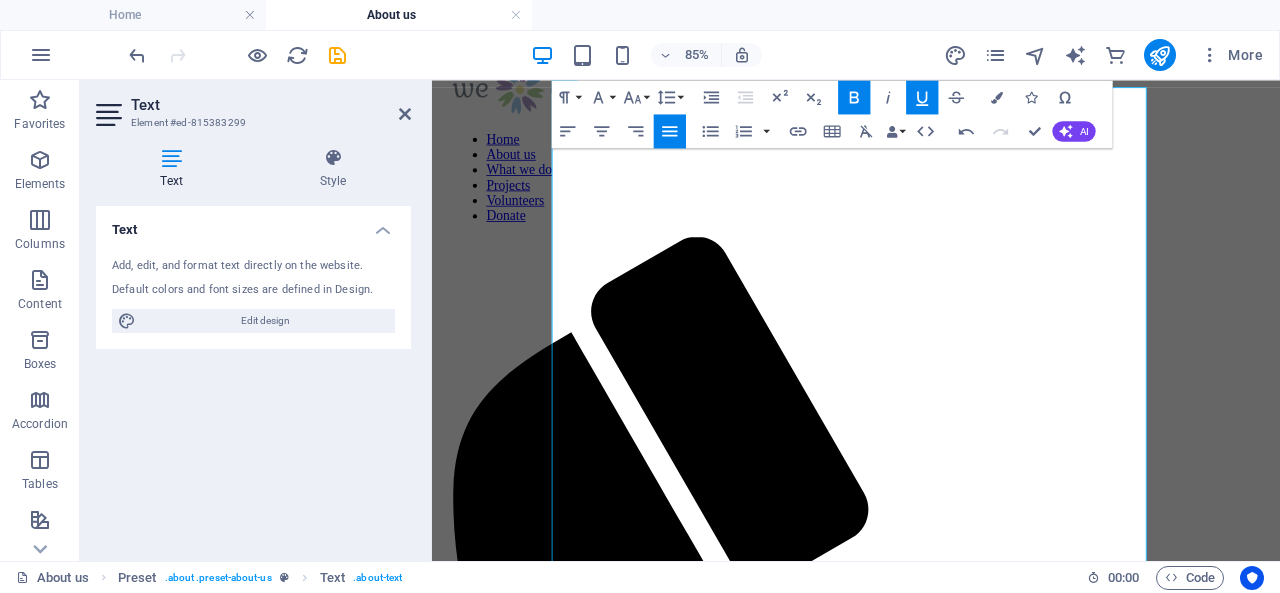 click 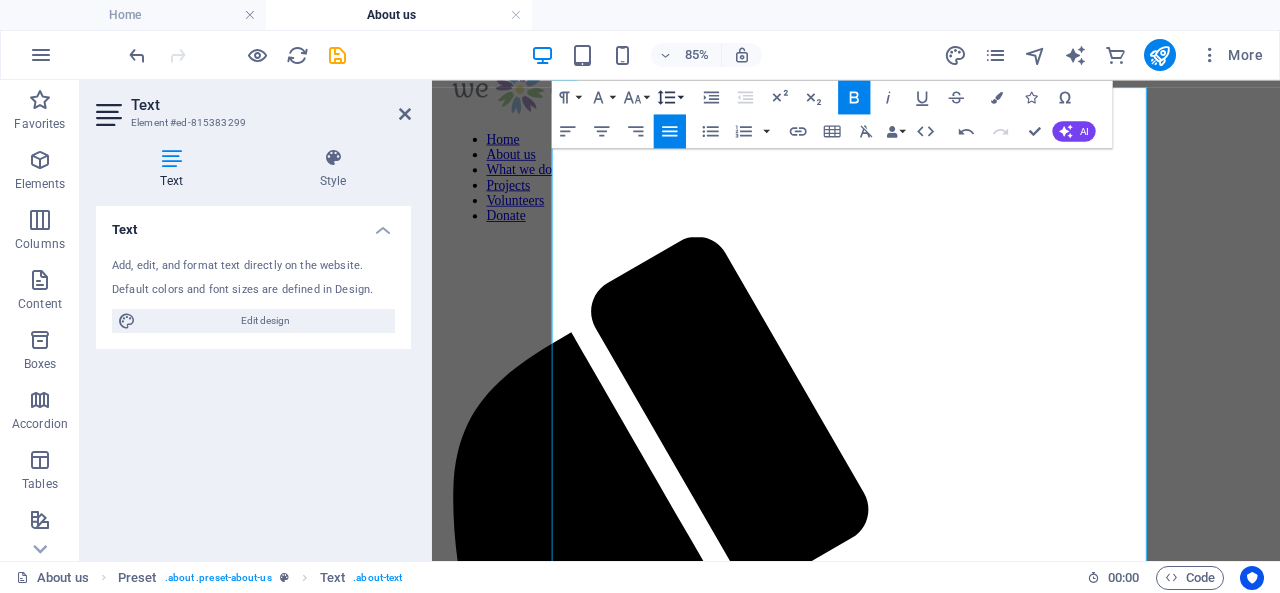 click on "Line Height" at bounding box center [670, 97] 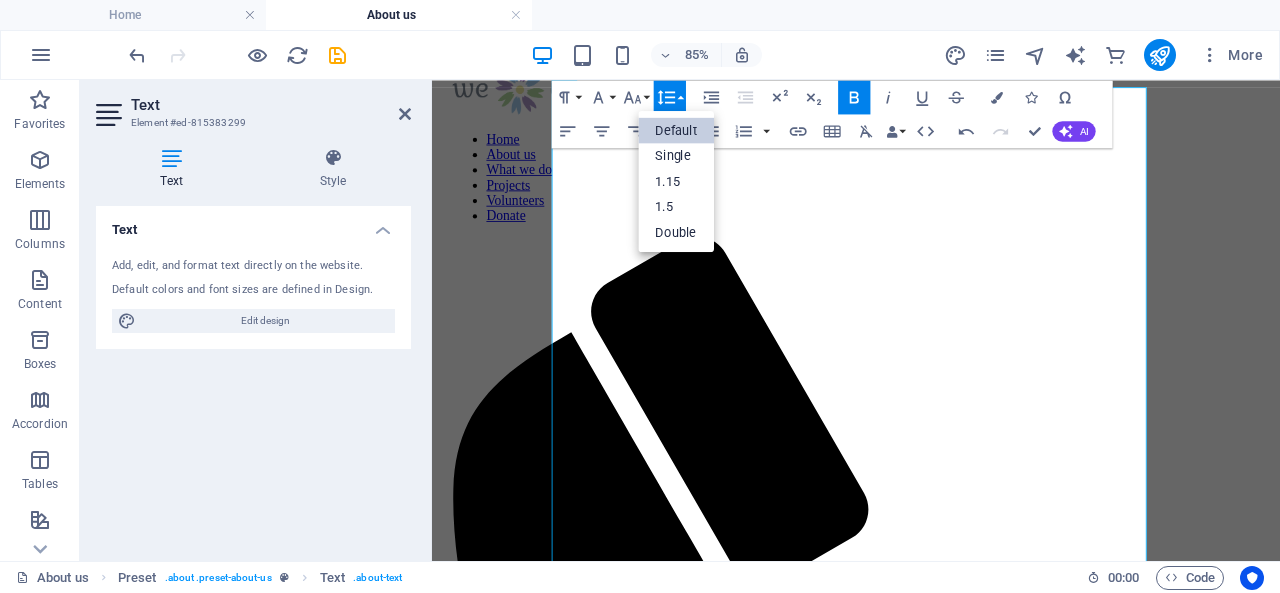 scroll, scrollTop: 0, scrollLeft: 0, axis: both 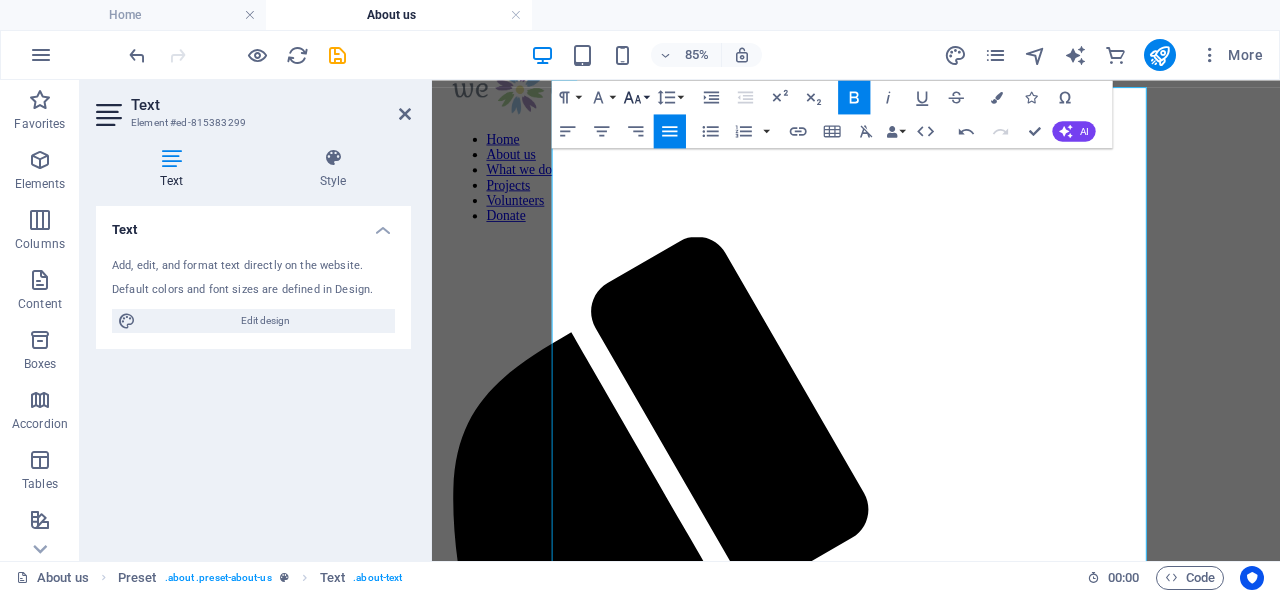 click 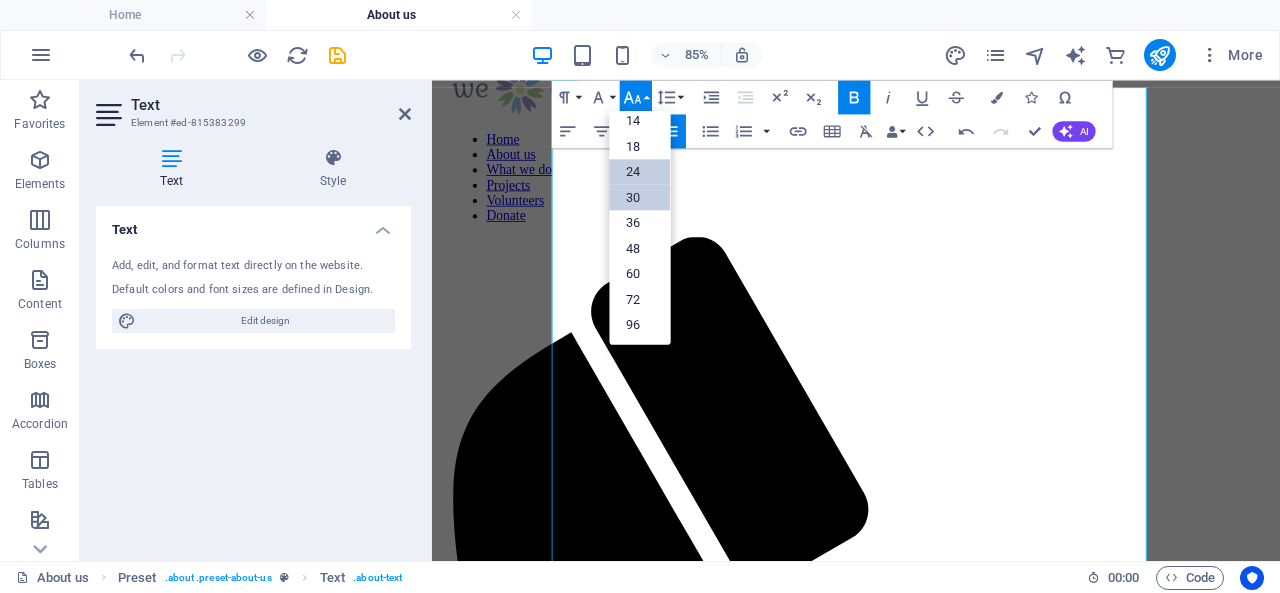 scroll, scrollTop: 160, scrollLeft: 0, axis: vertical 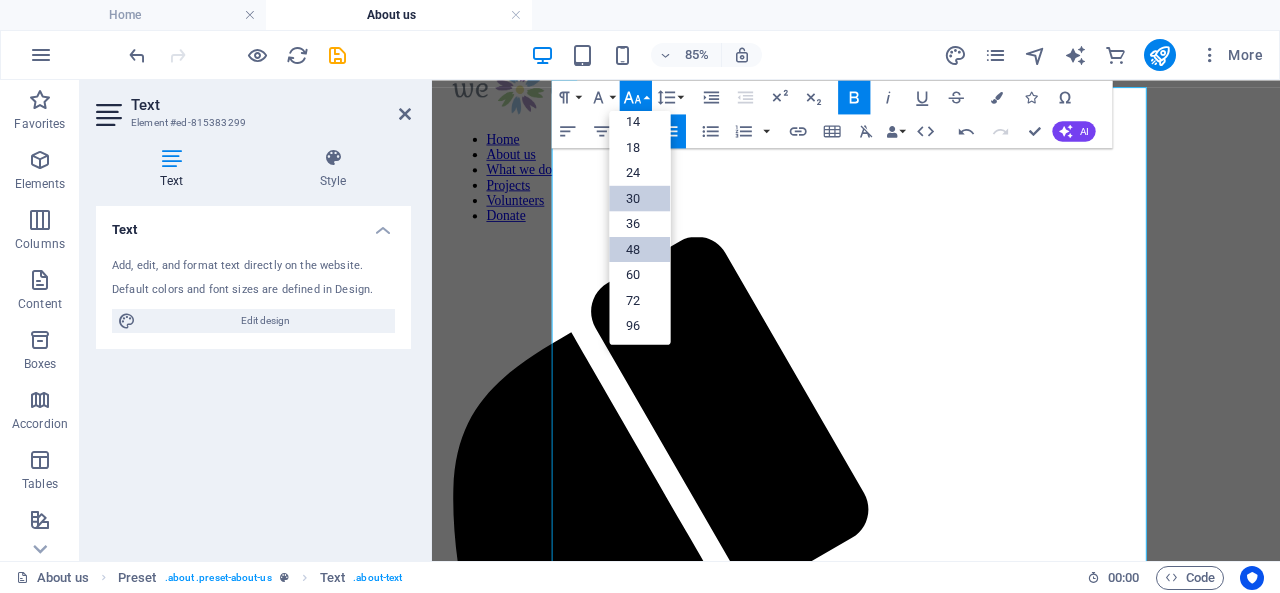 click on "48" at bounding box center (640, 249) 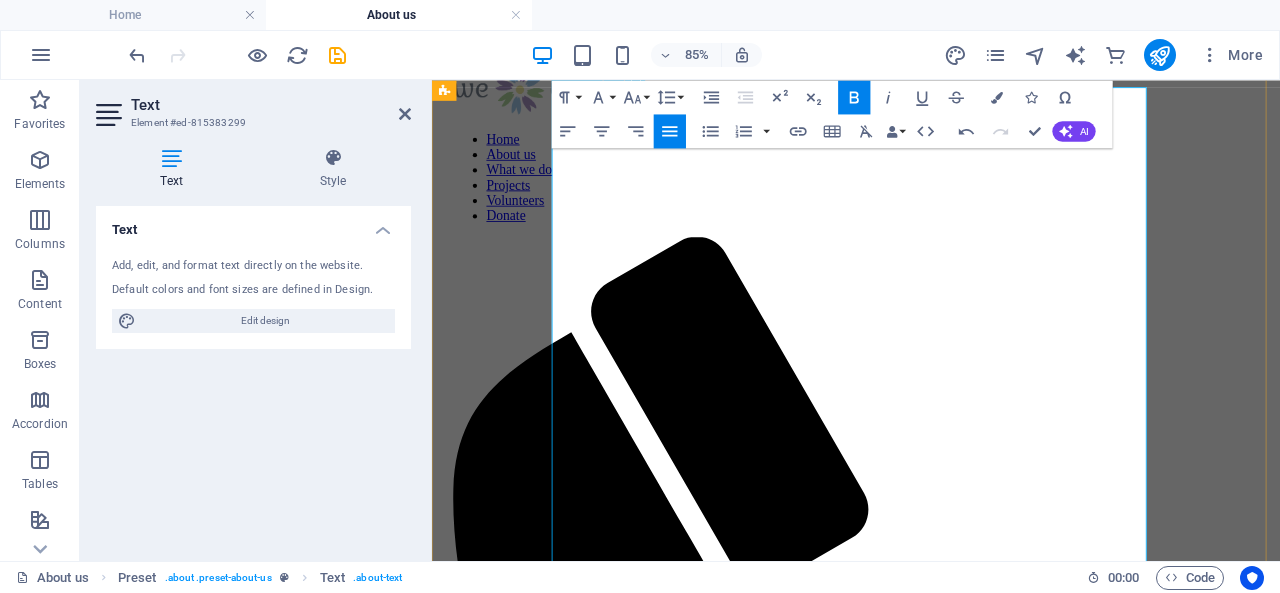 click on "​" at bounding box center [931, 1888] 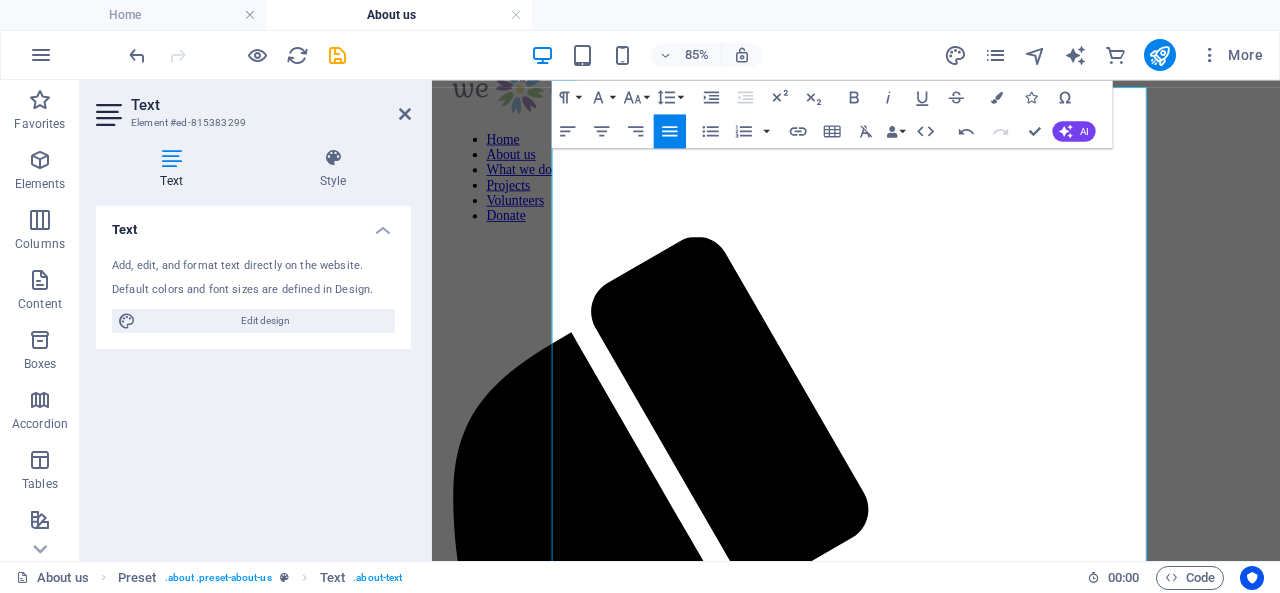 click on "Text" at bounding box center [271, 105] 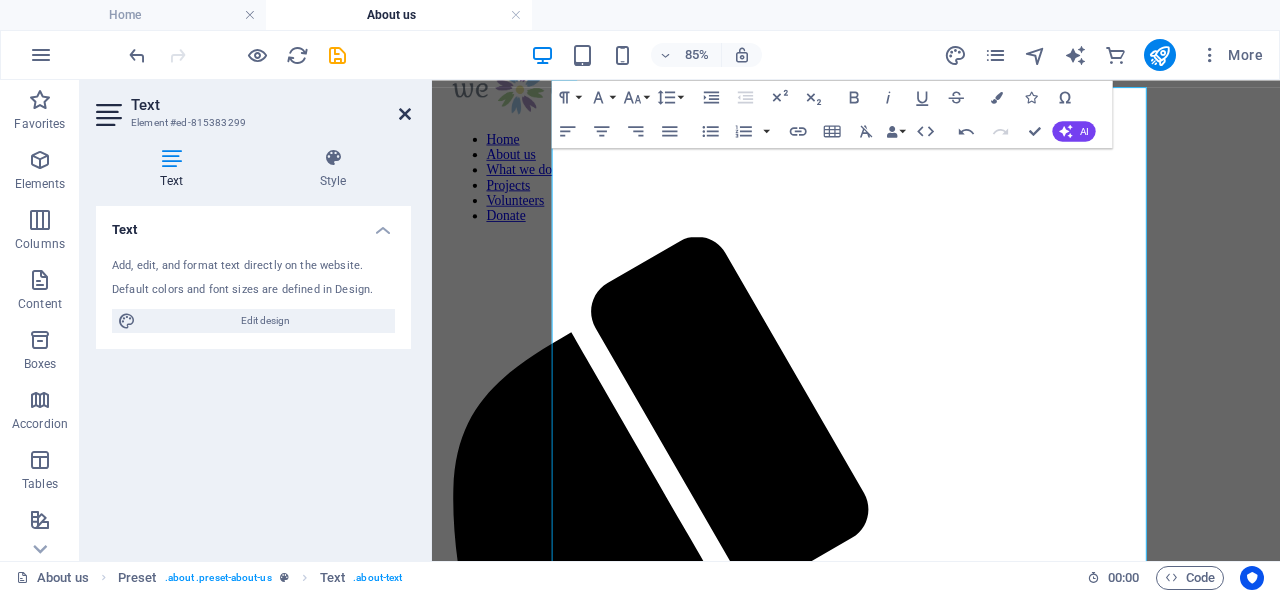 click at bounding box center (405, 114) 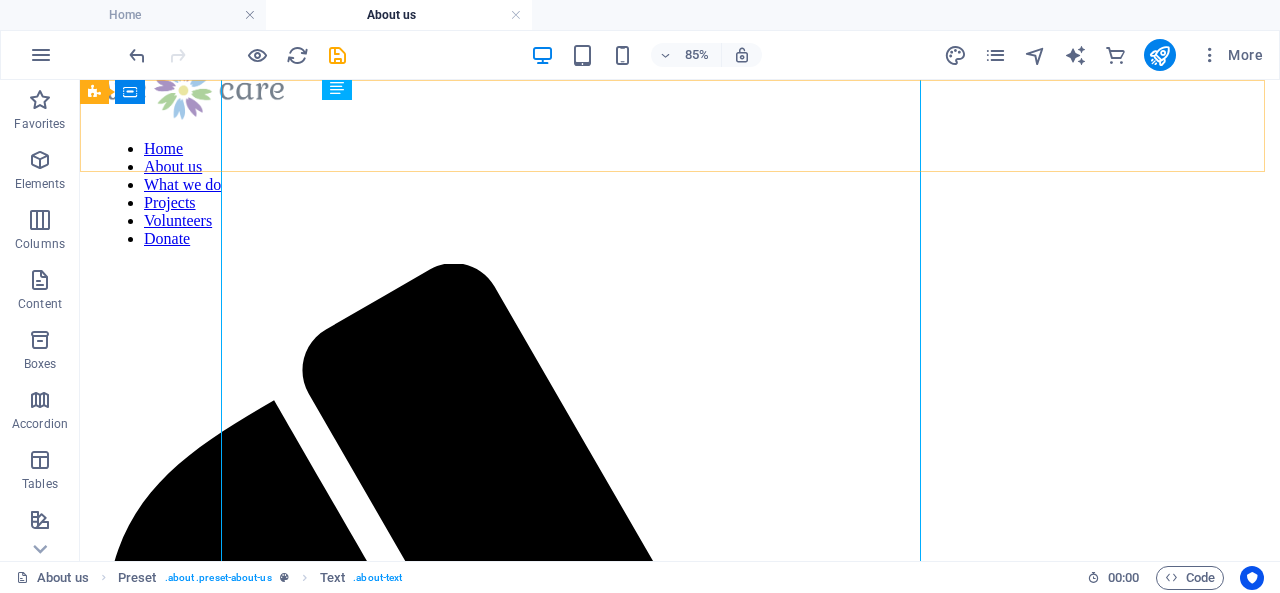 scroll, scrollTop: 561, scrollLeft: 0, axis: vertical 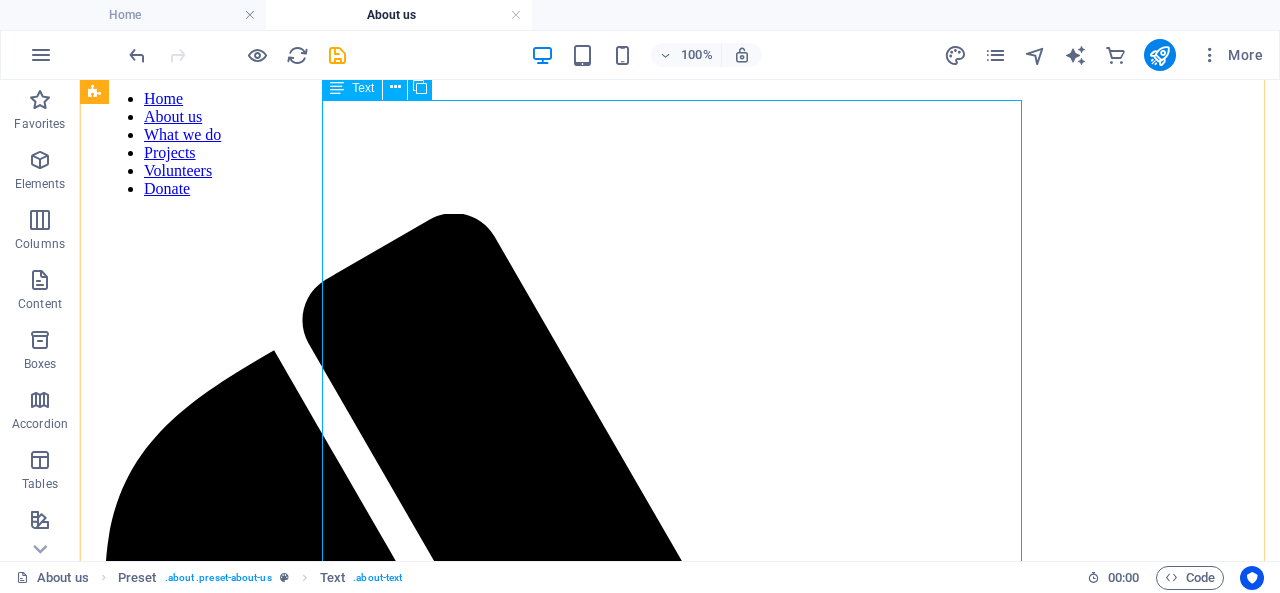 click on "Welcome to  LEO  – a dynamic platform dedicated to igniting change and empowering lives across India. We are a non-profit, non-governmental organization fueled by the vision of a brighter, more inclusive future — where every child learns, every woman rises, every youth leads, and every skill transforms into opportunity.                                                                           Who We Are              At  LEO – Life Empowerment Organization , we believe in action, impact, and upliftment. Founded by a passionate group of changemakers, our mission is rooted in  education, skill development, women empowerment, and youth leadership . Every project, every initiative, and every life we touch reflects our belief in the  power of potential  — and the power of unity to bring that potential to life." at bounding box center [680, 2159] 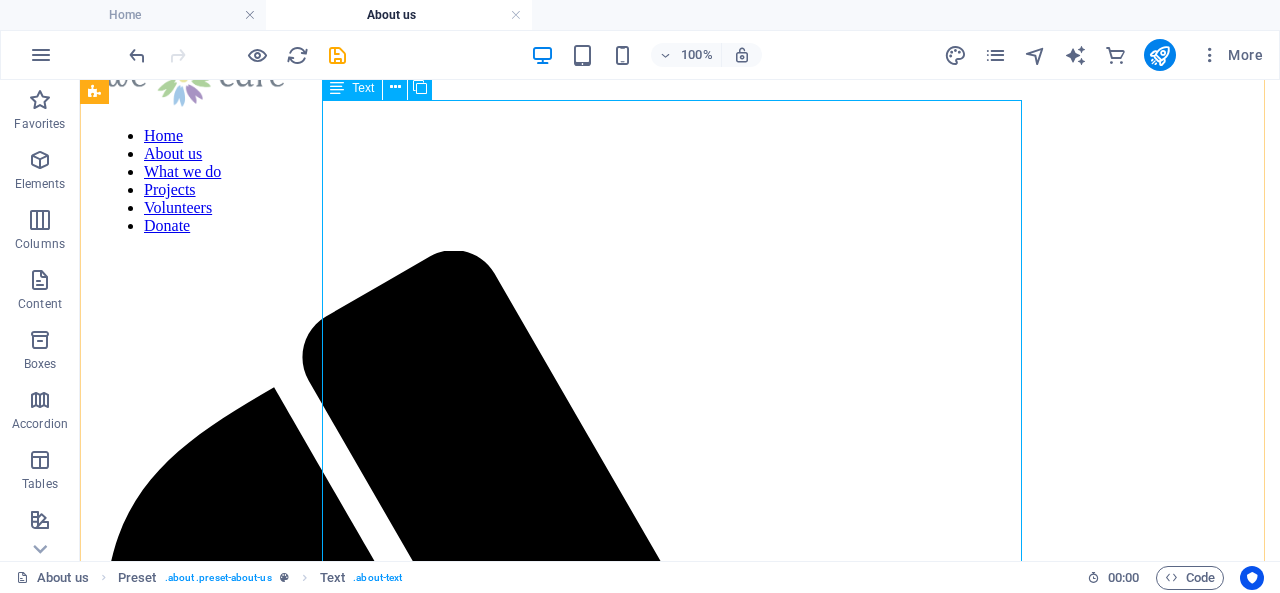 scroll, scrollTop: 548, scrollLeft: 0, axis: vertical 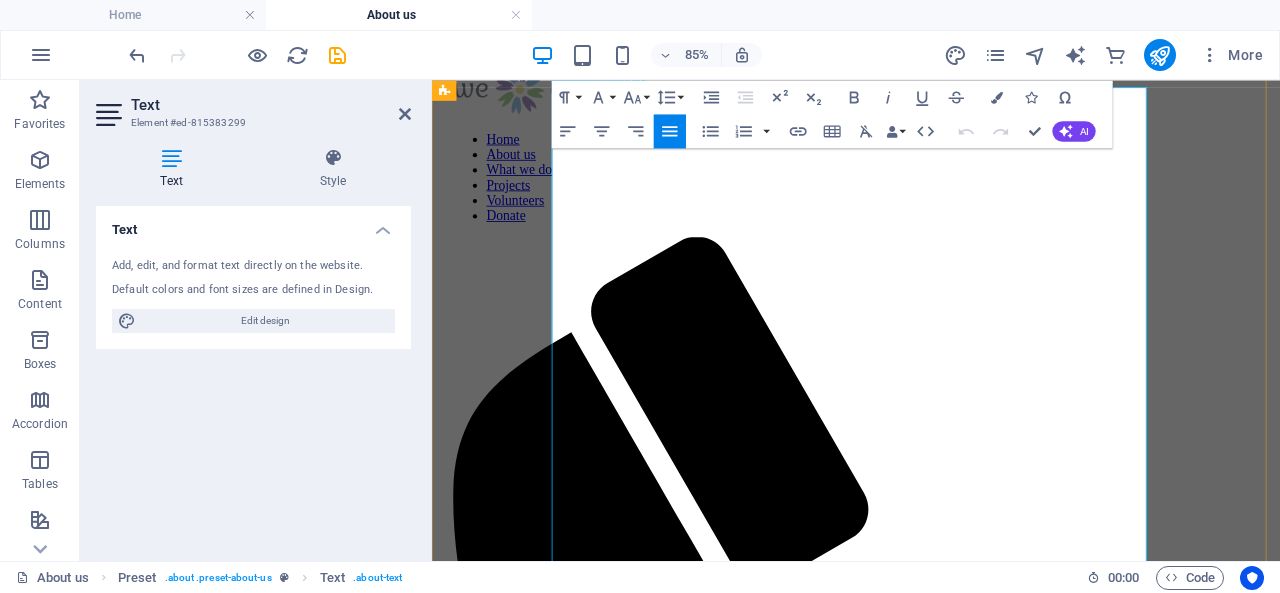 click on "Who We Are" at bounding box center (931, 1981) 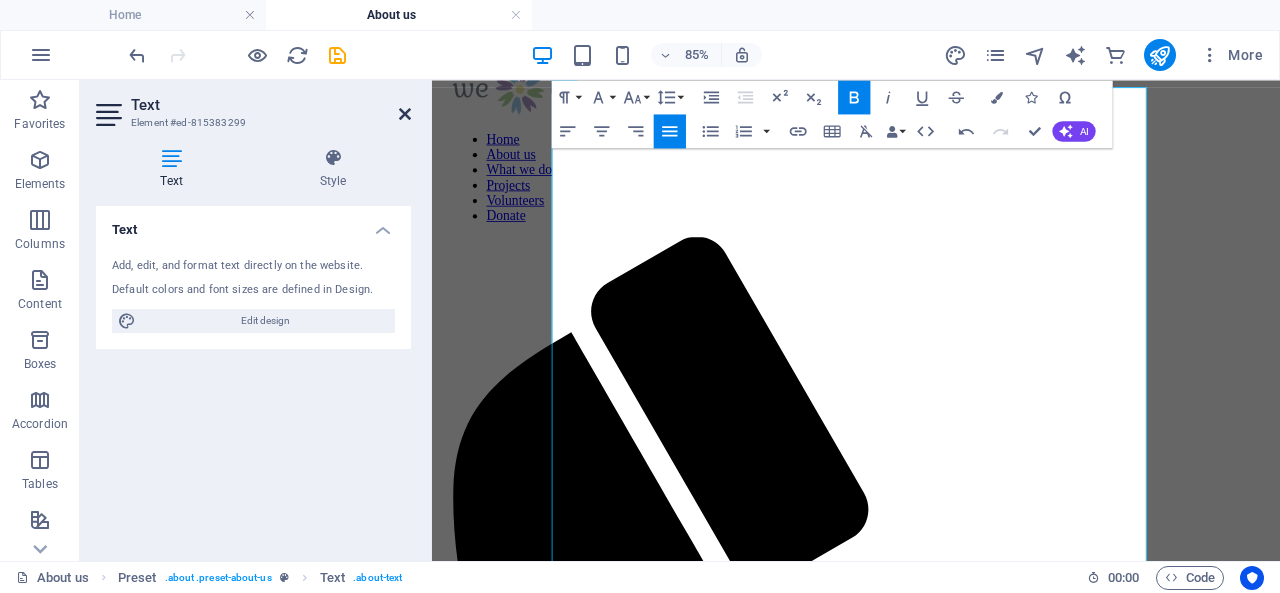 click at bounding box center [405, 114] 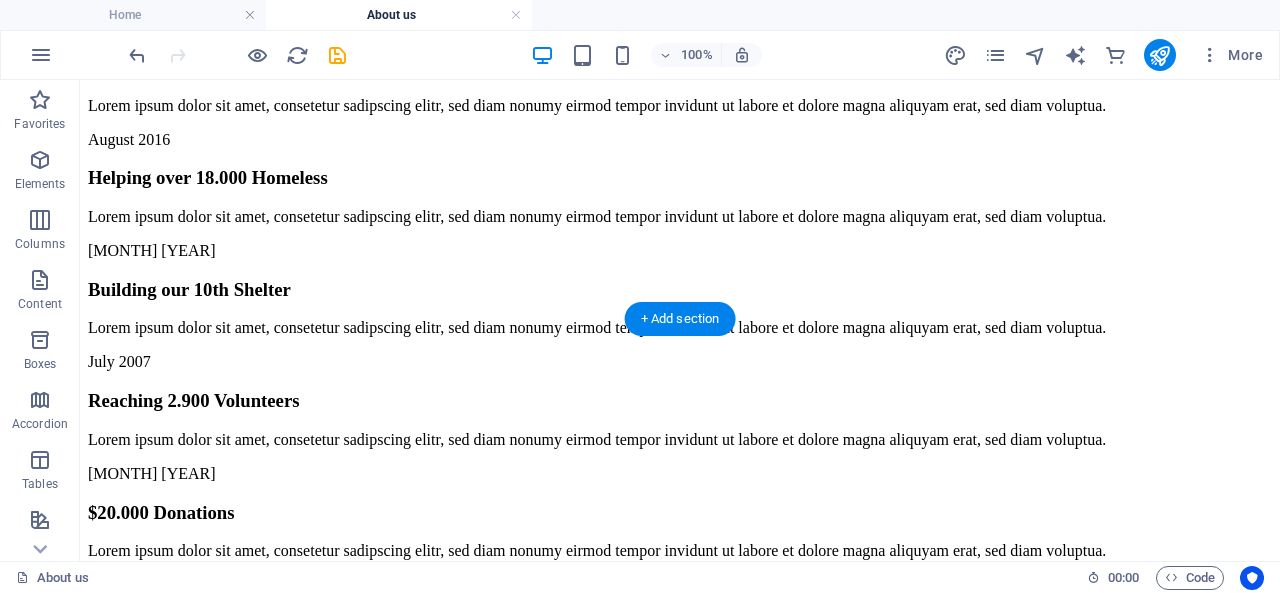 scroll, scrollTop: 3480, scrollLeft: 0, axis: vertical 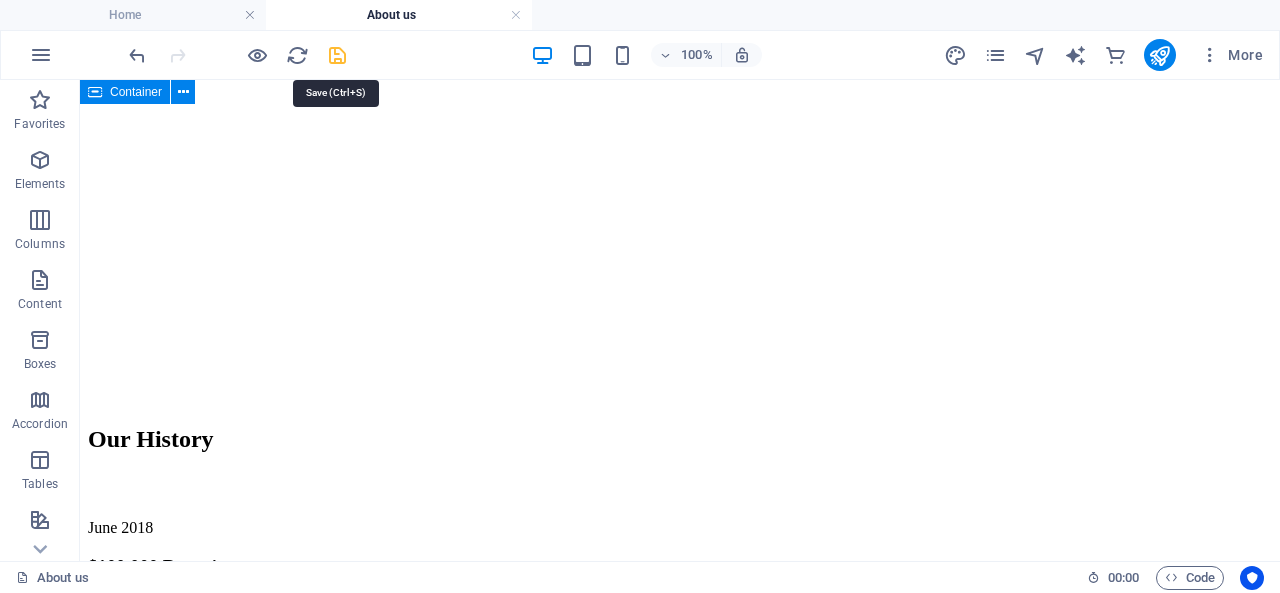 click at bounding box center (337, 55) 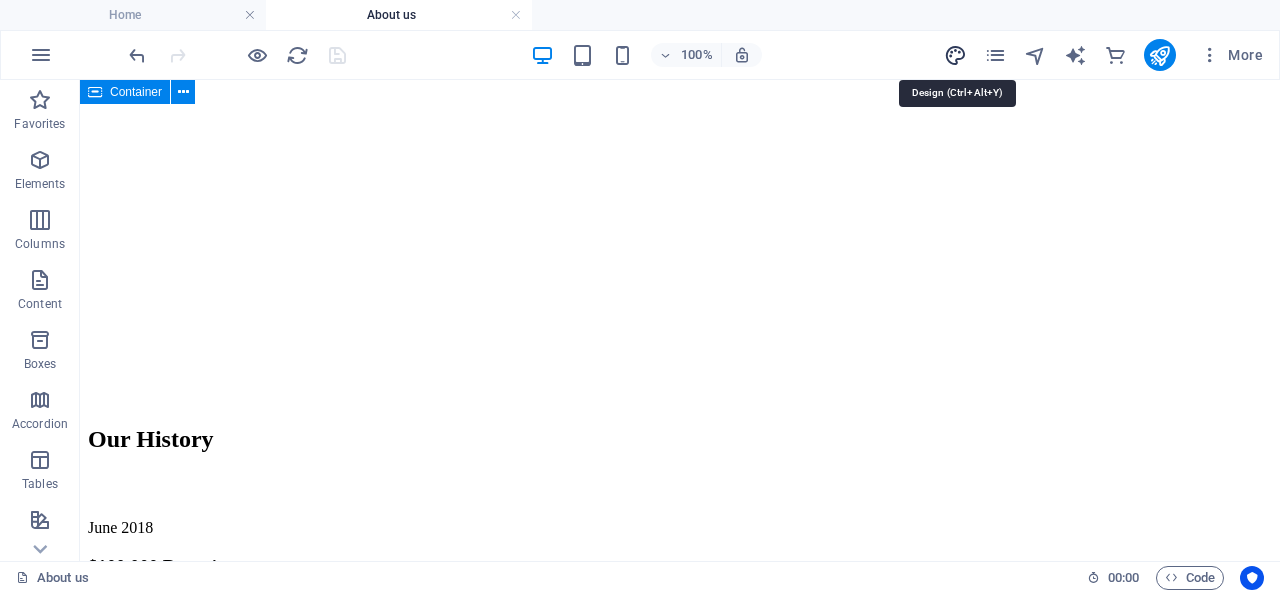 click at bounding box center [955, 55] 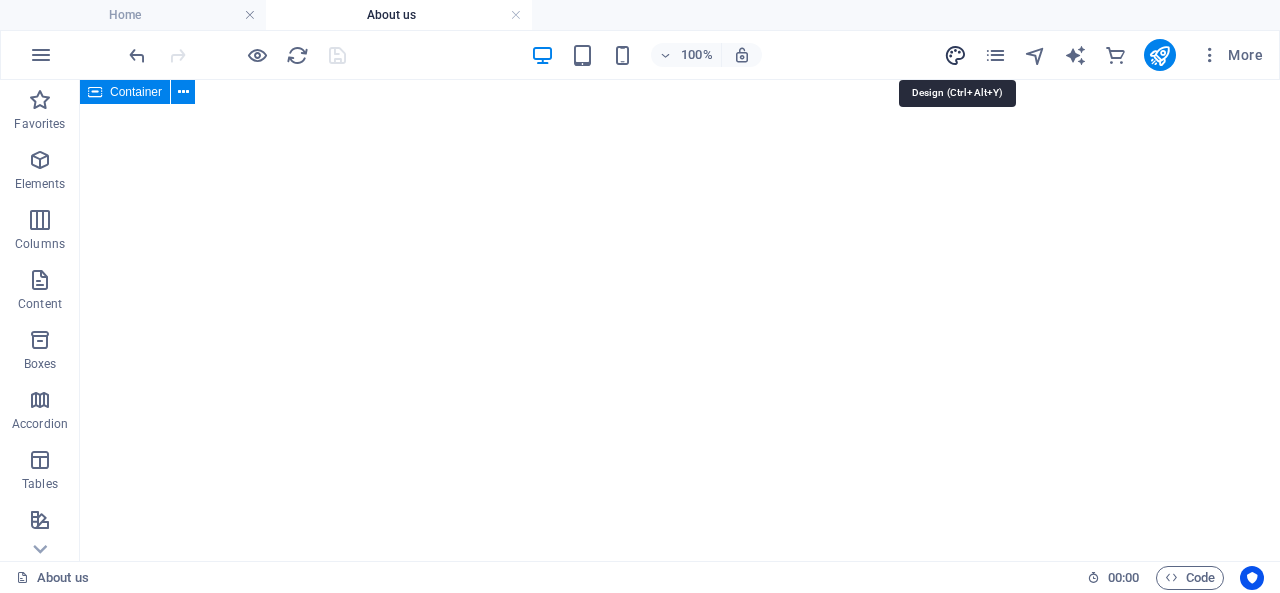select on "rem" 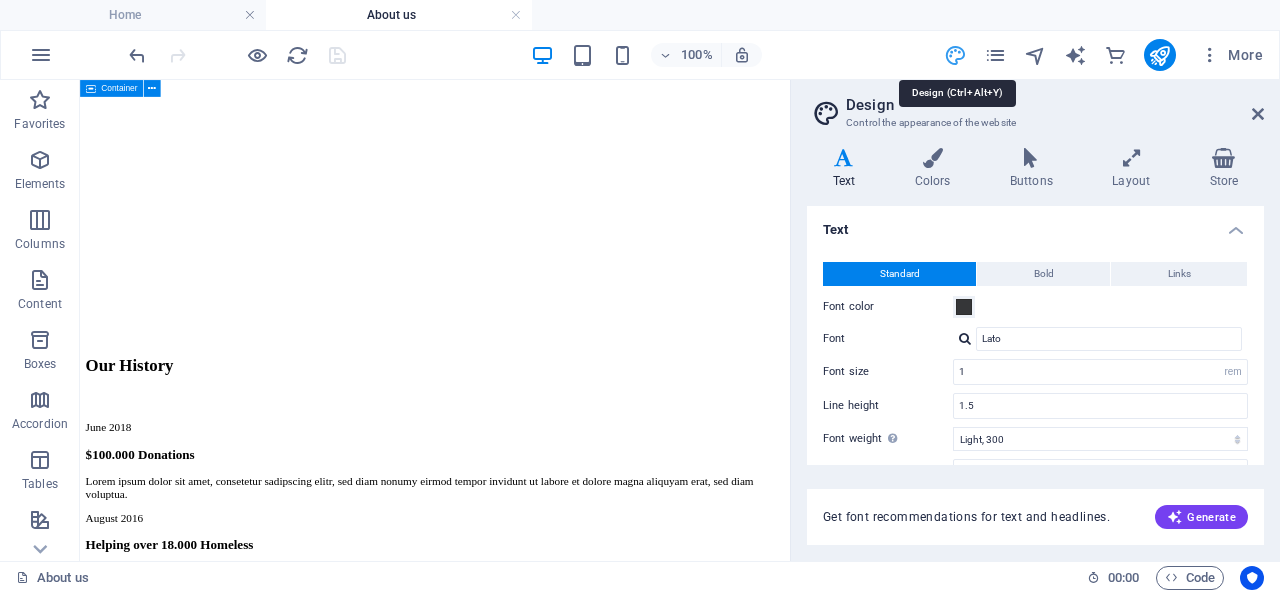 scroll, scrollTop: 3454, scrollLeft: 0, axis: vertical 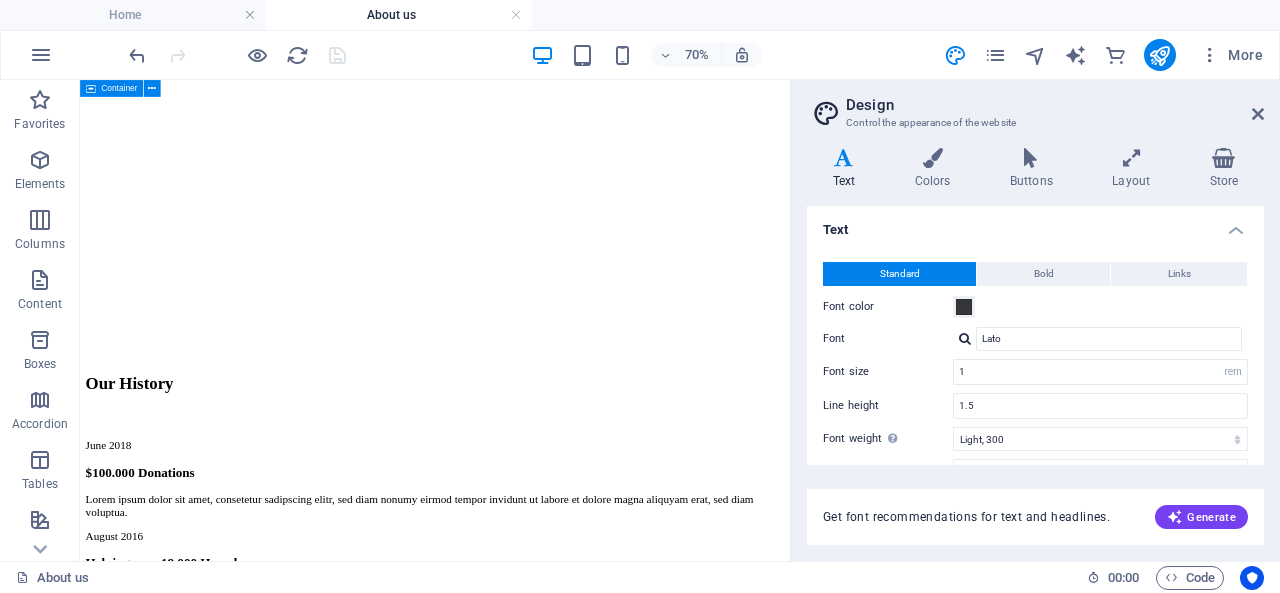 click on "Design" at bounding box center [1055, 105] 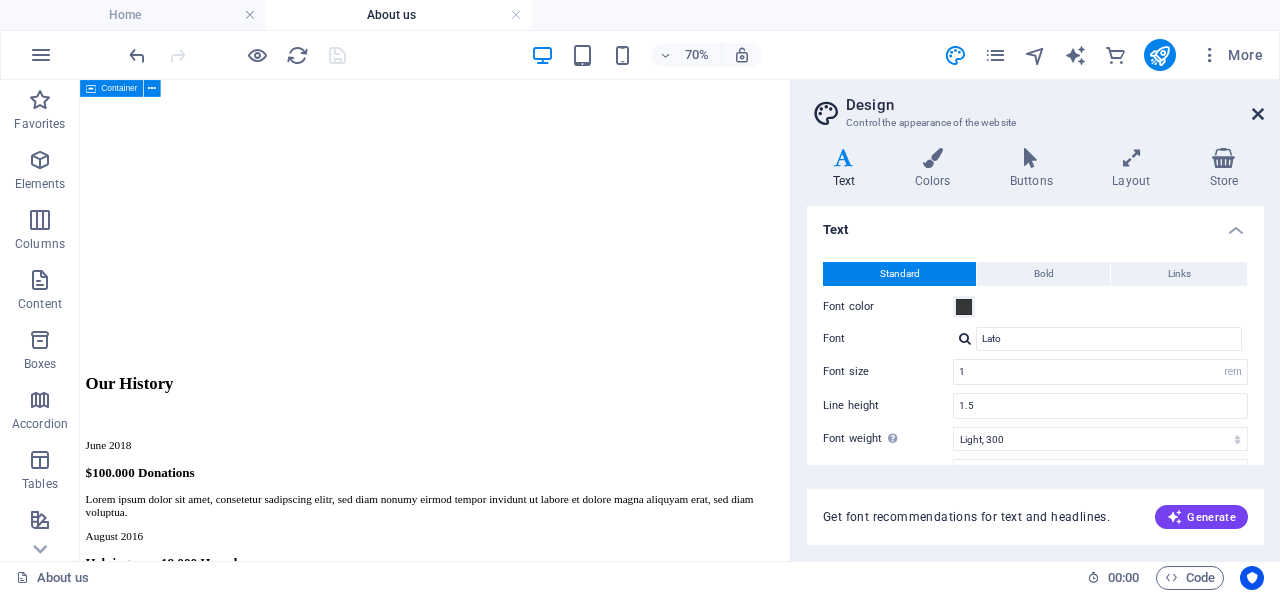 click at bounding box center (1258, 114) 